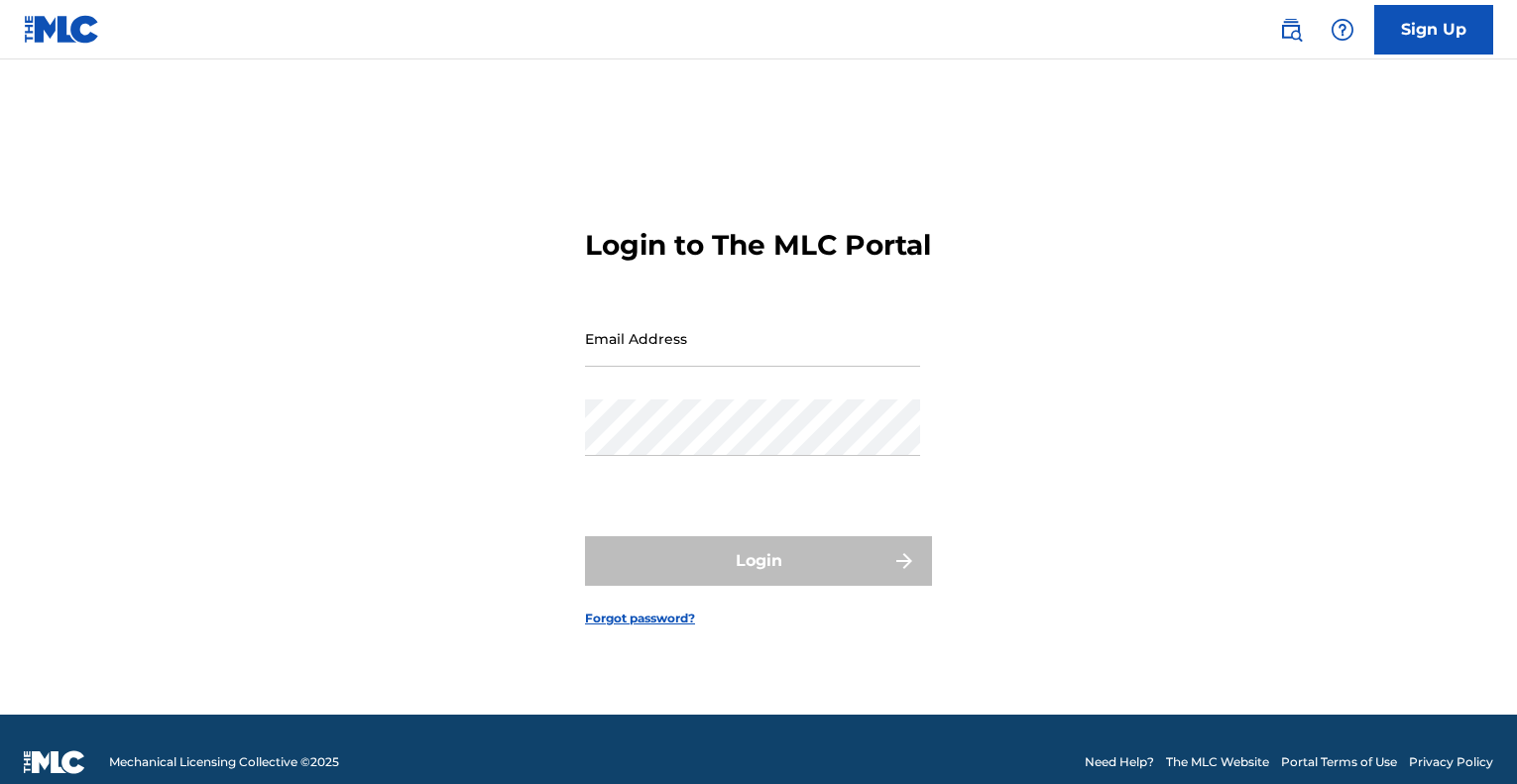 scroll, scrollTop: 0, scrollLeft: 0, axis: both 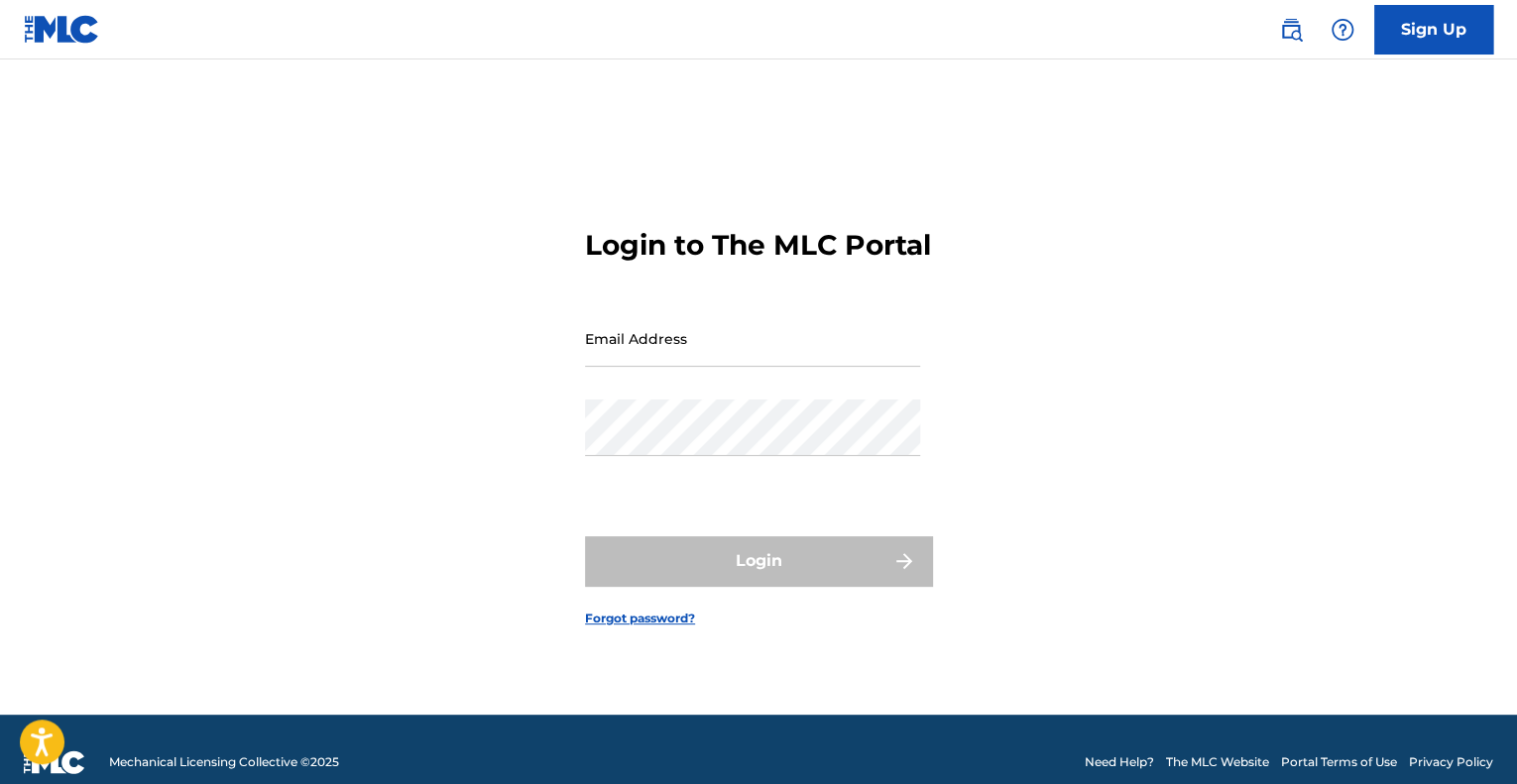 click on "Email Address" at bounding box center [753, 338] 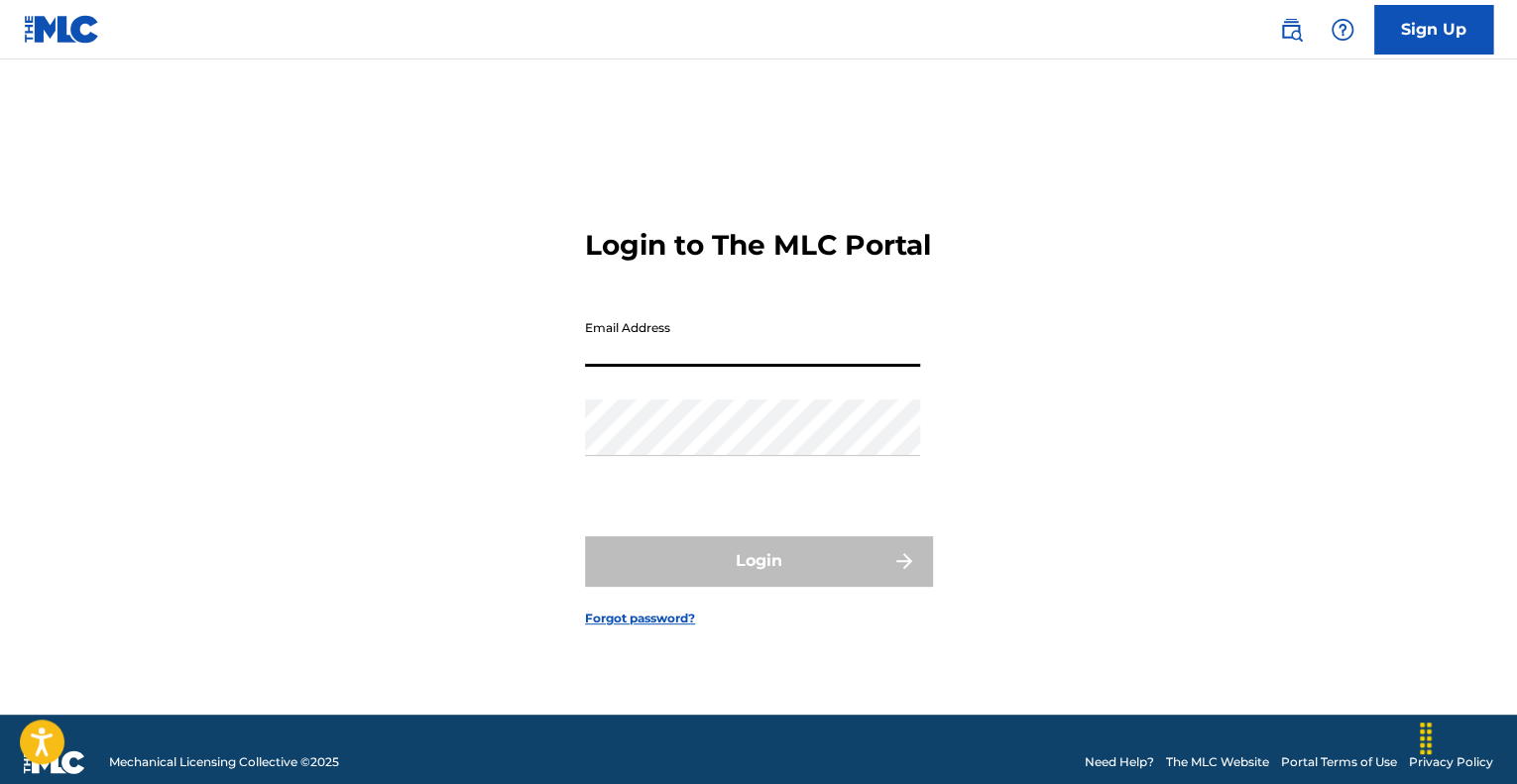click on "Login to The MLC Portal Email Address Password Login Forgot password?" at bounding box center [758, 411] 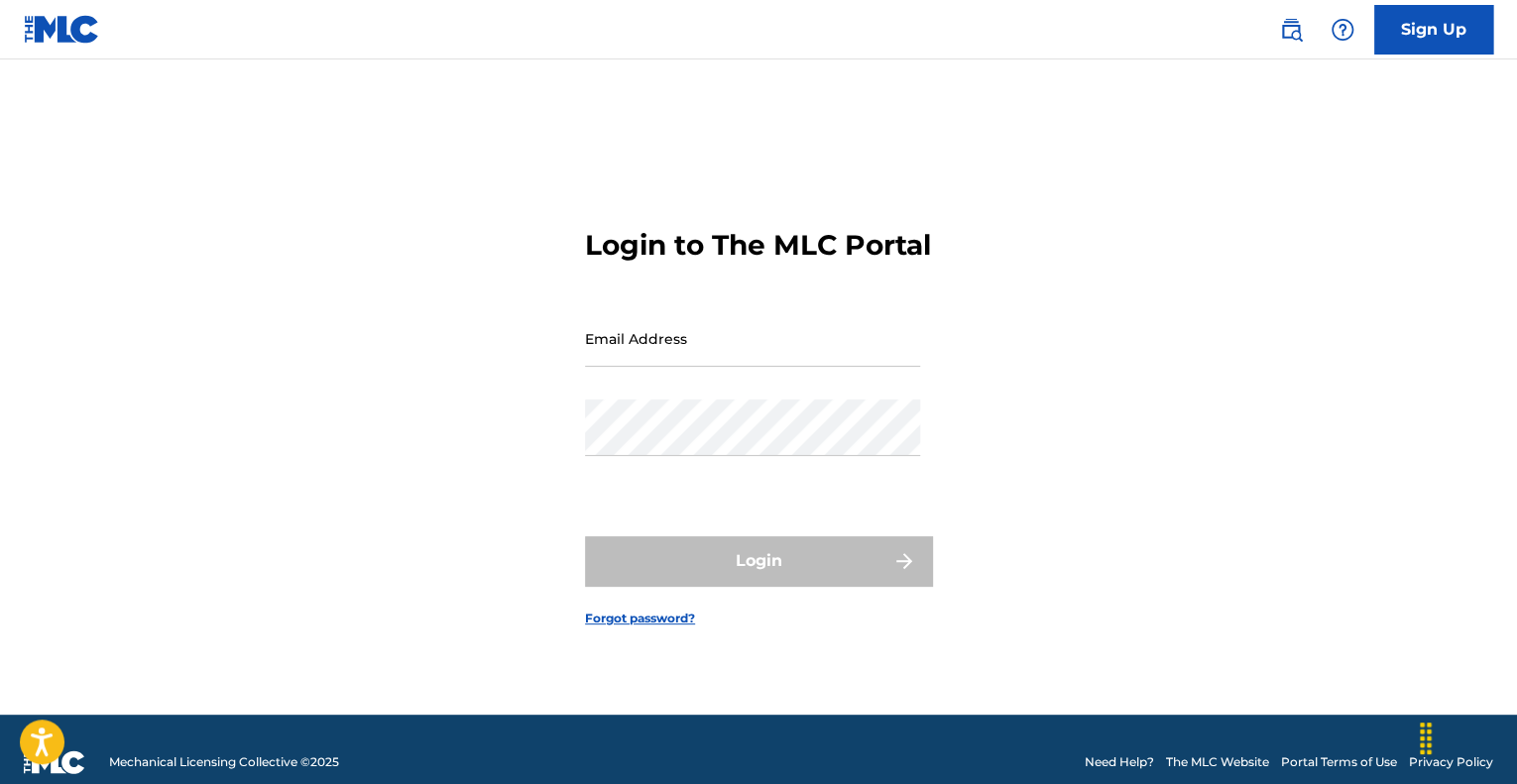 click on "Email Address" at bounding box center [753, 338] 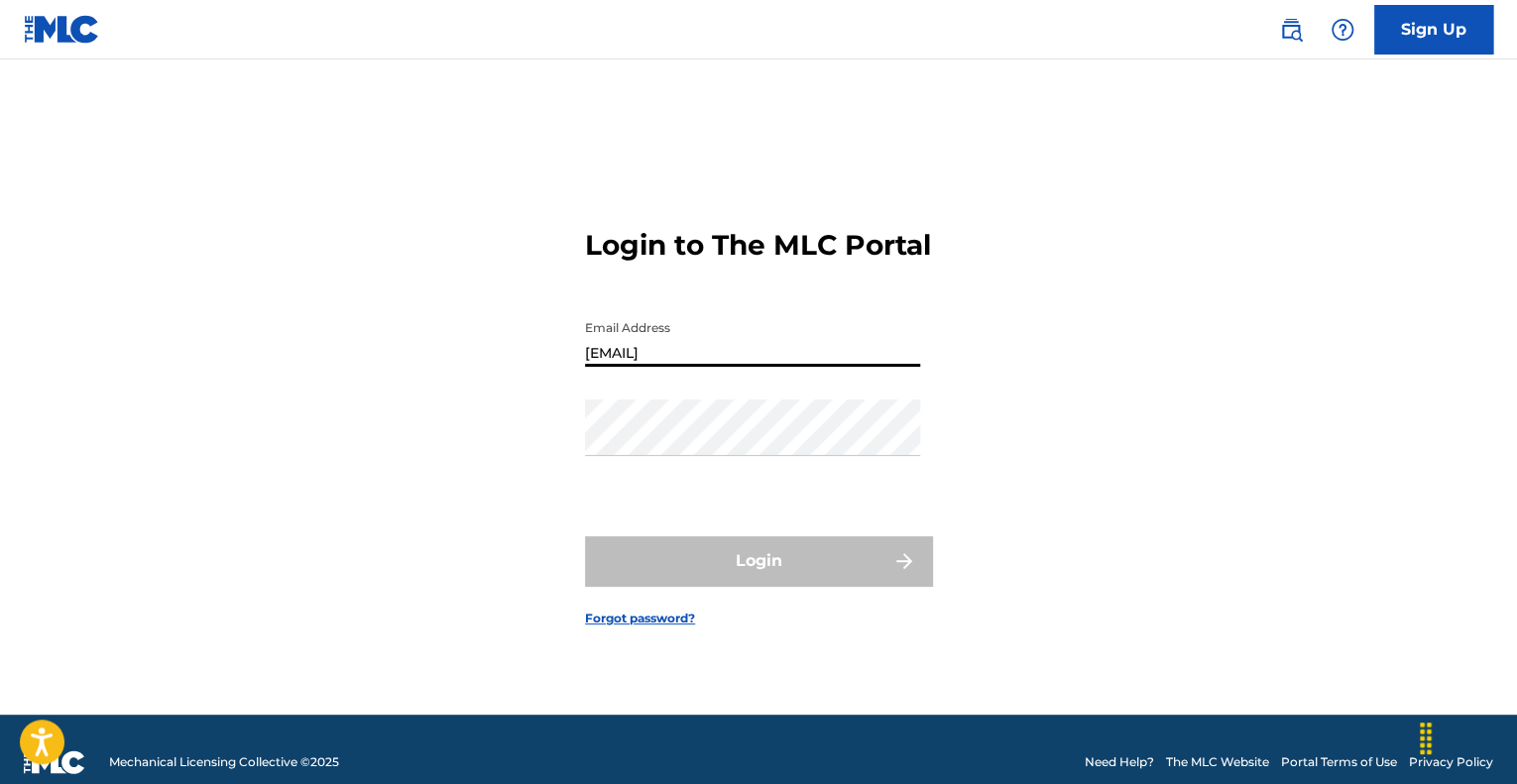 type on "[EMAIL]" 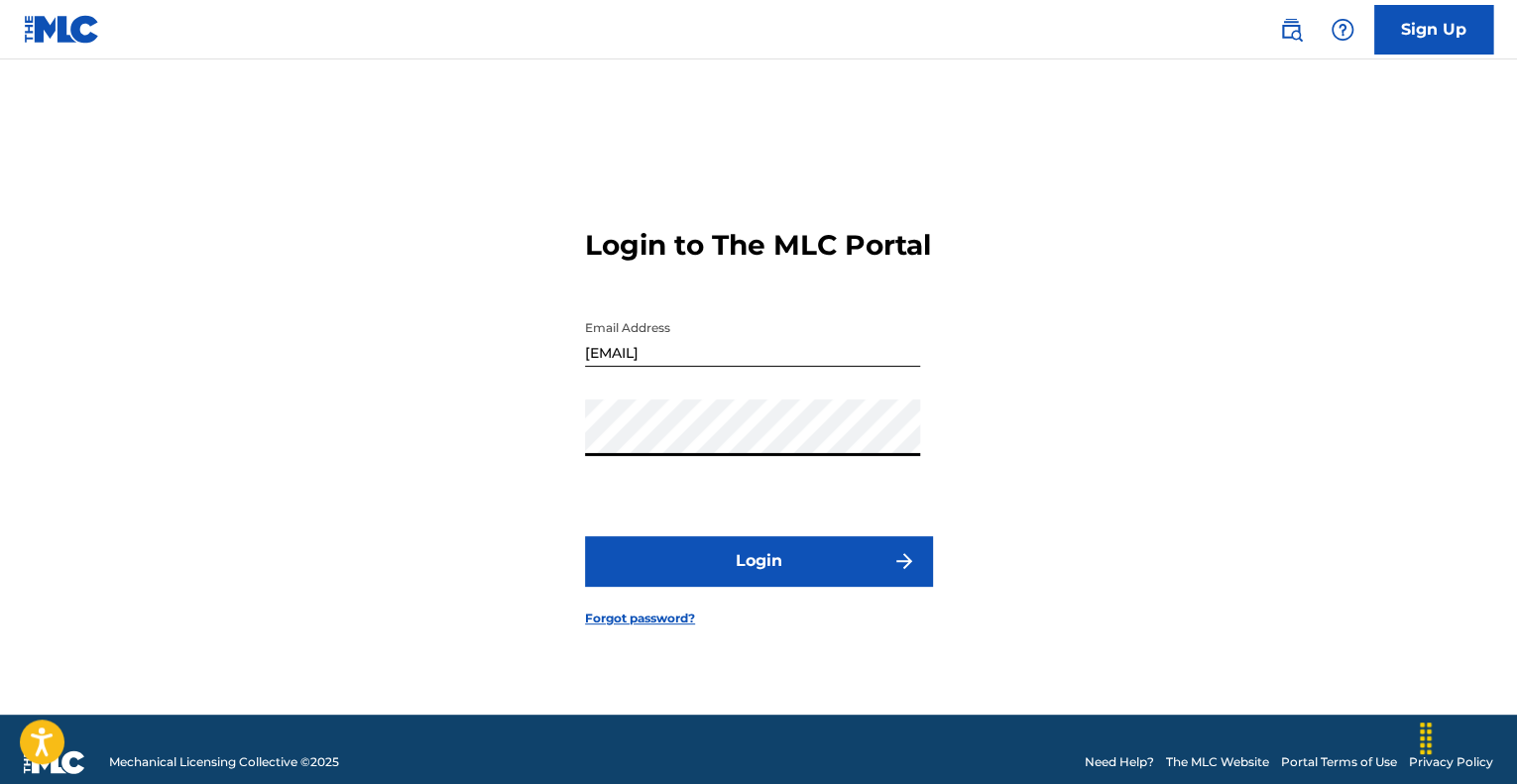 click on "Login" at bounding box center [758, 561] 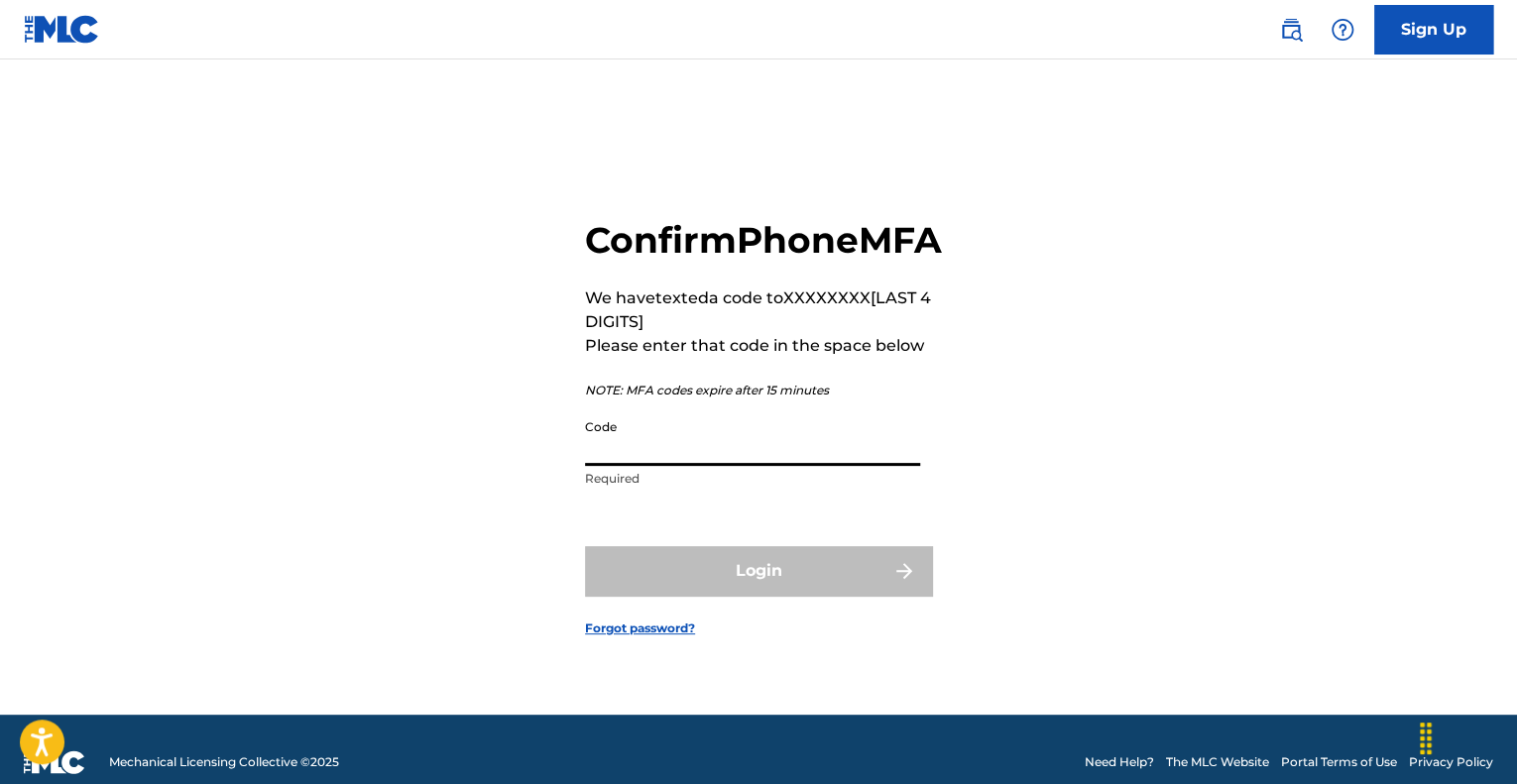 click on "Code" at bounding box center [753, 437] 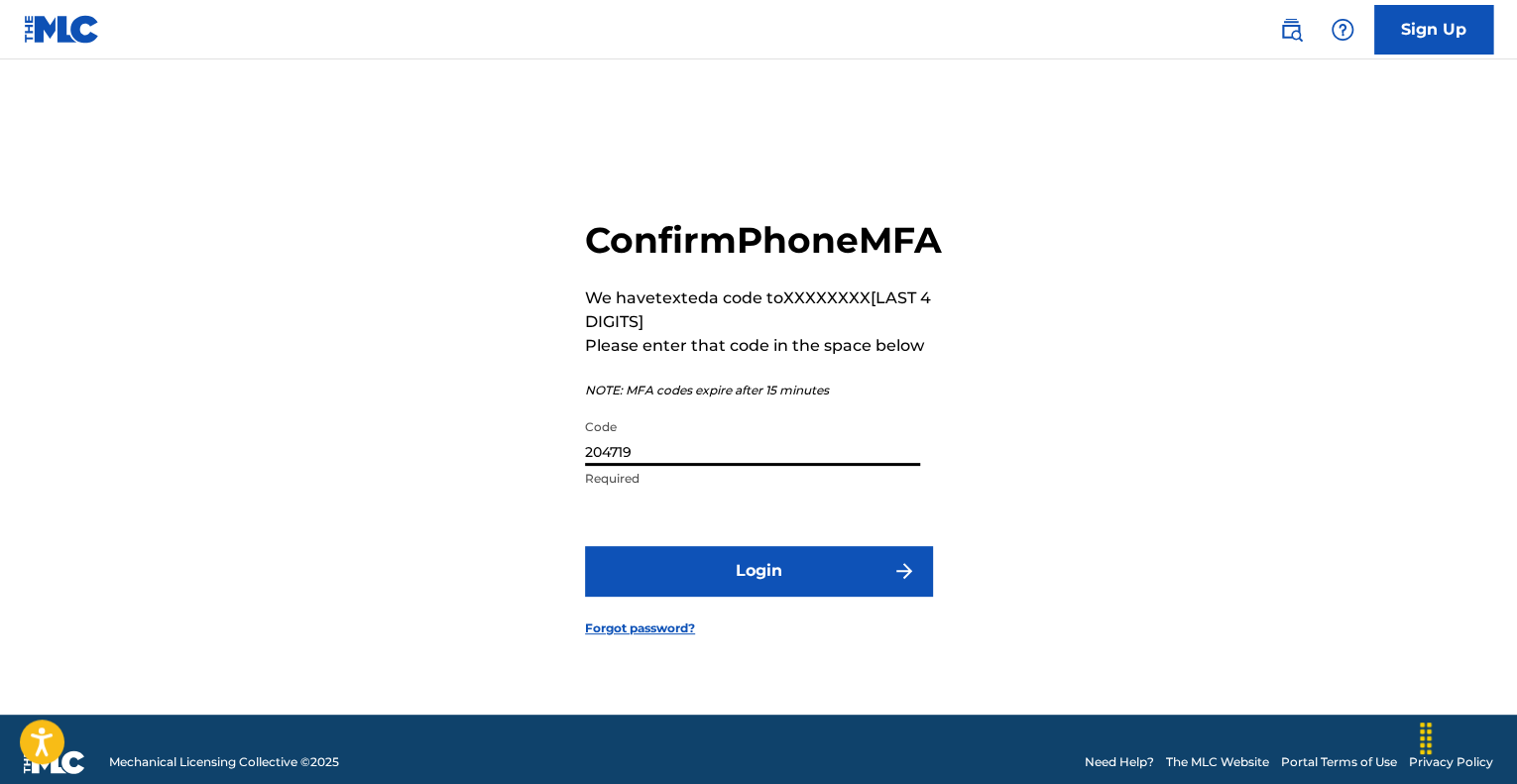 type on "204719" 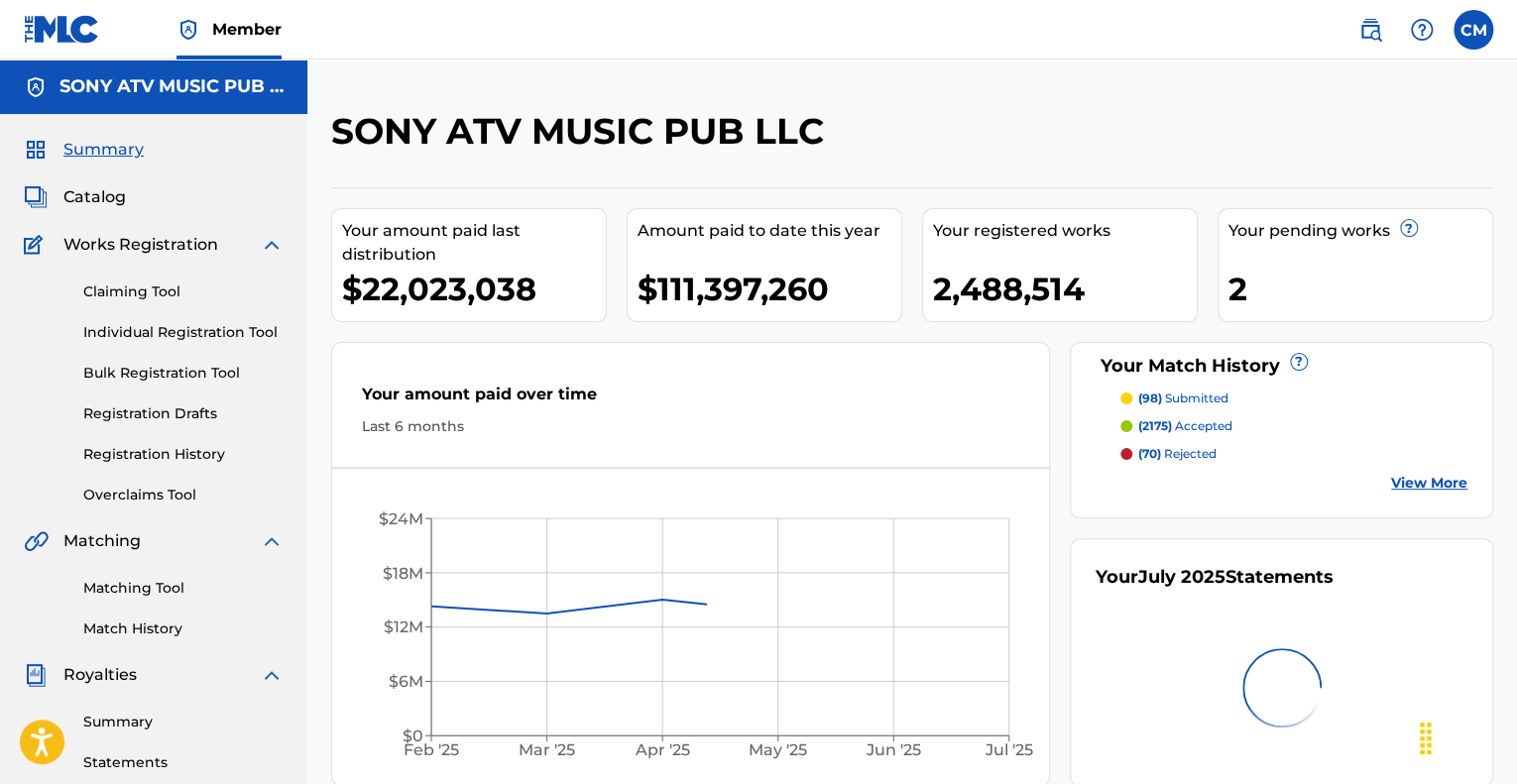 scroll, scrollTop: 0, scrollLeft: 0, axis: both 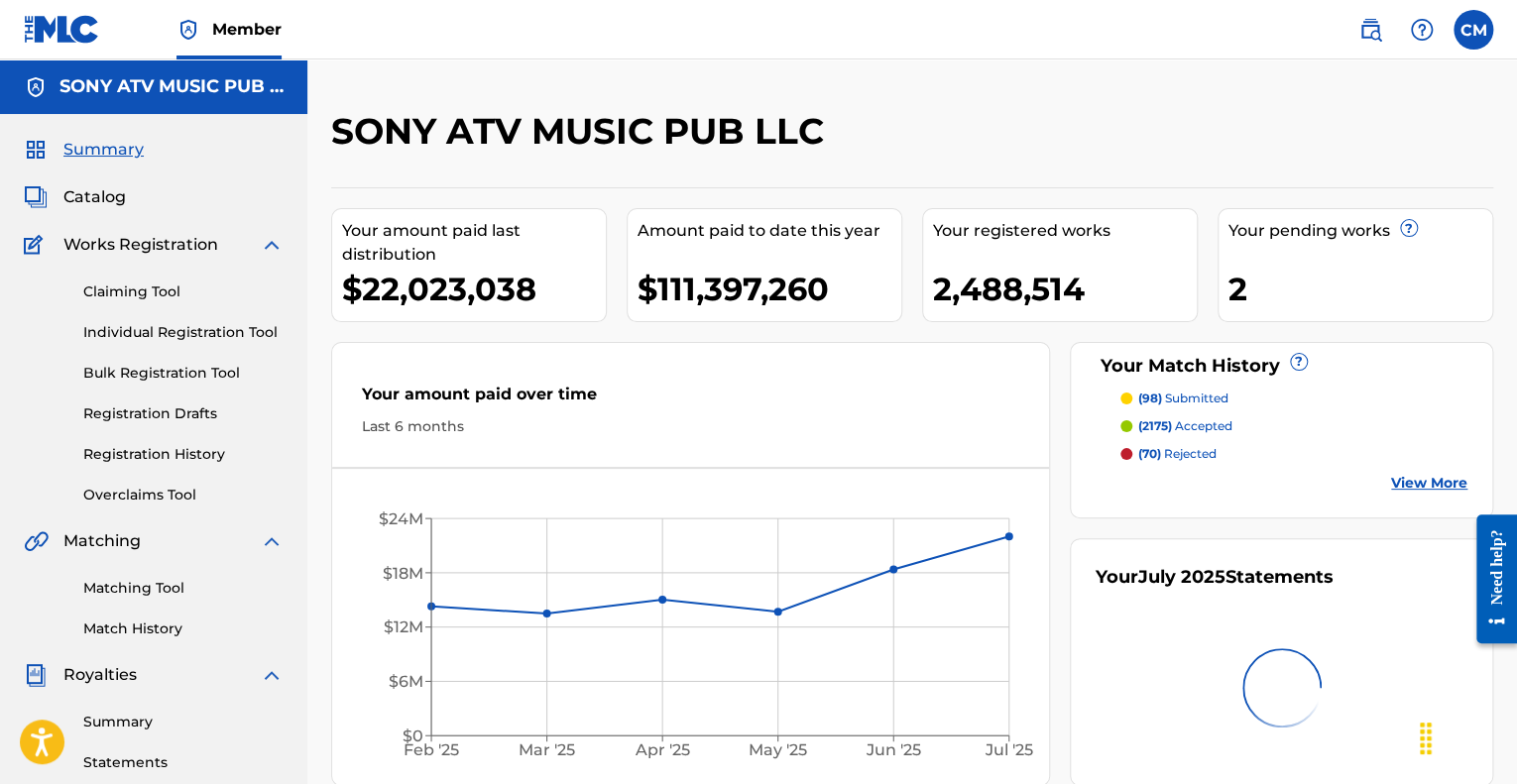 click on "Matching Tool" at bounding box center [183, 588] 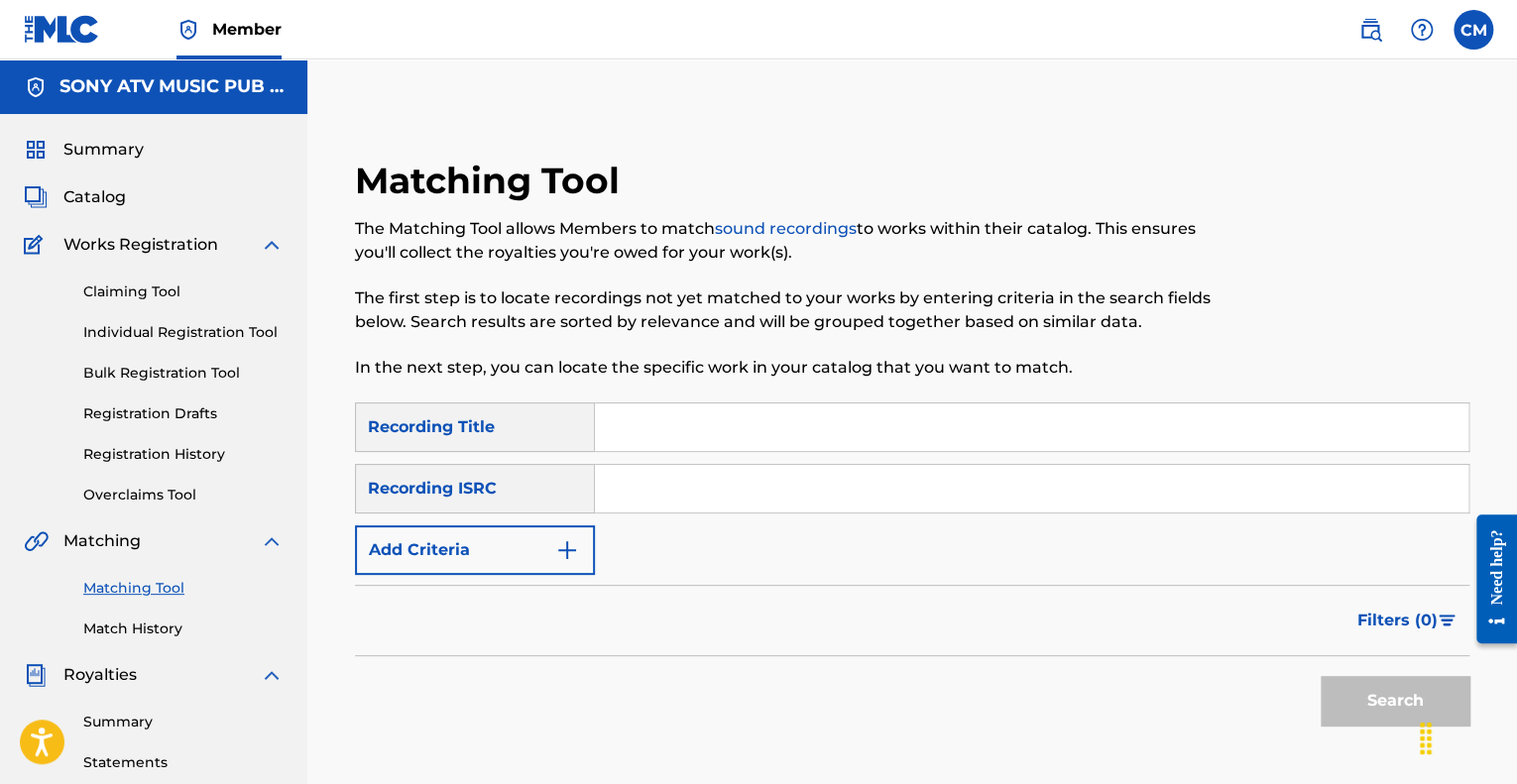 click at bounding box center (1031, 427) 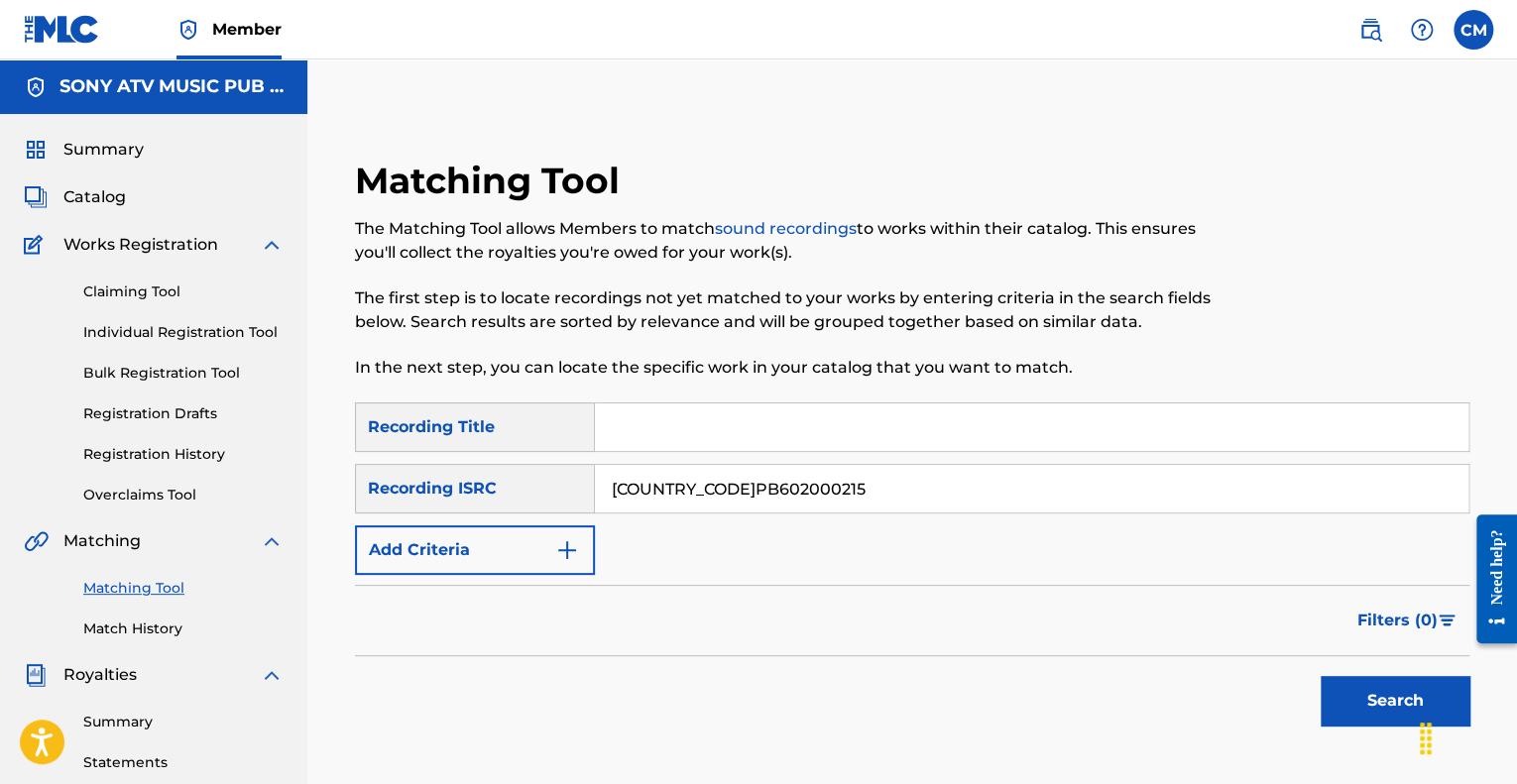 click on "Search" at bounding box center [1395, 701] 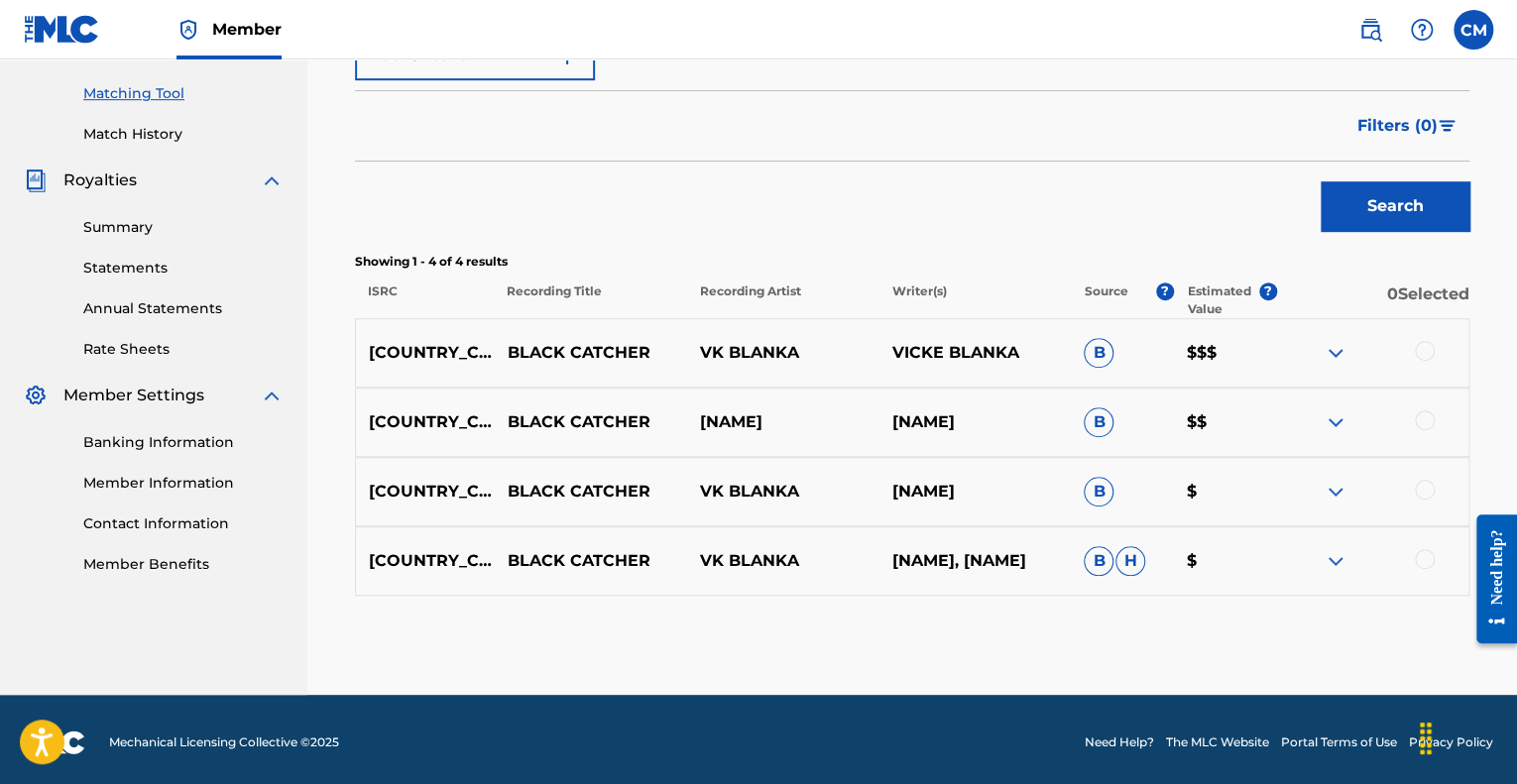 scroll, scrollTop: 500, scrollLeft: 0, axis: vertical 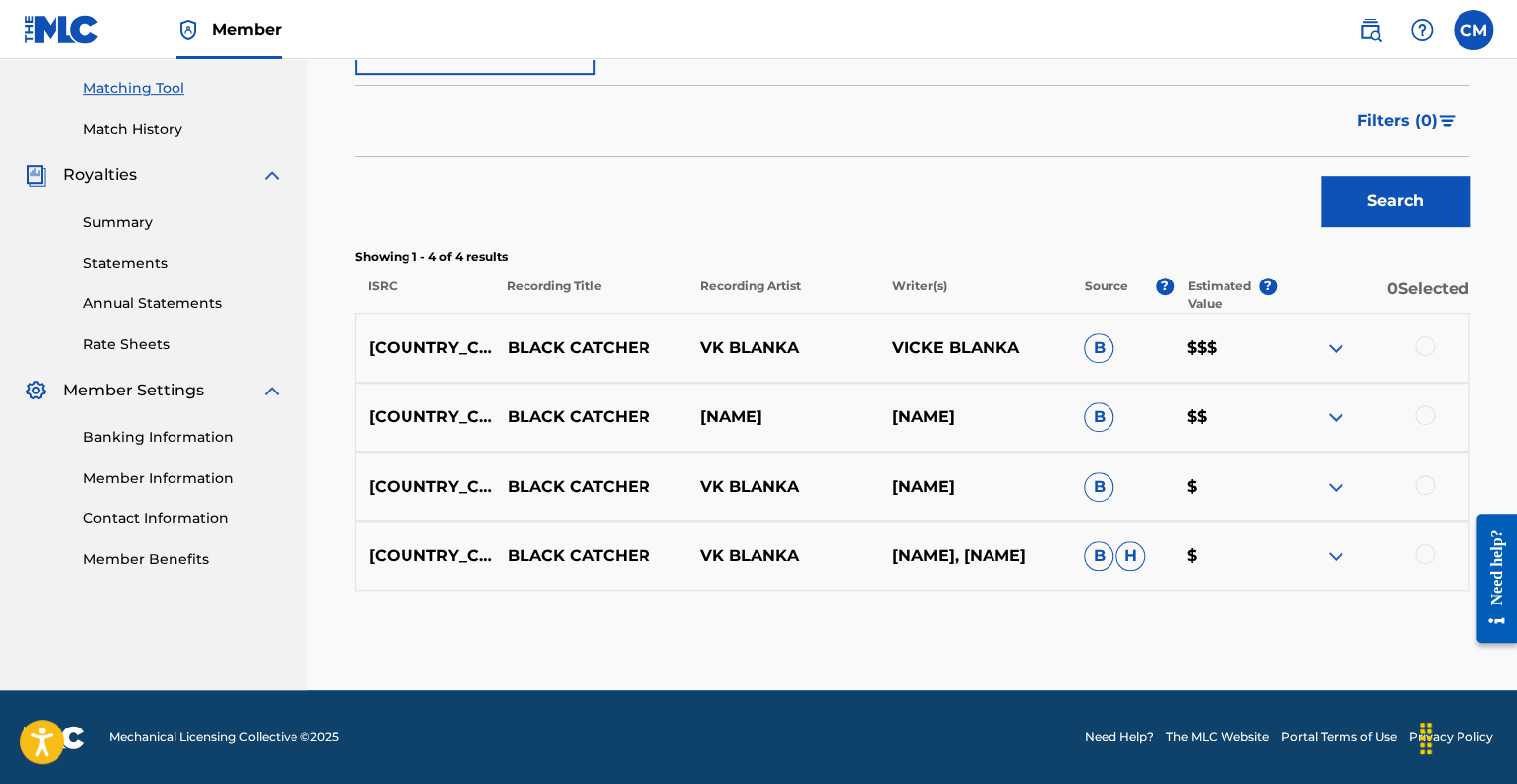 click at bounding box center (1336, 348) 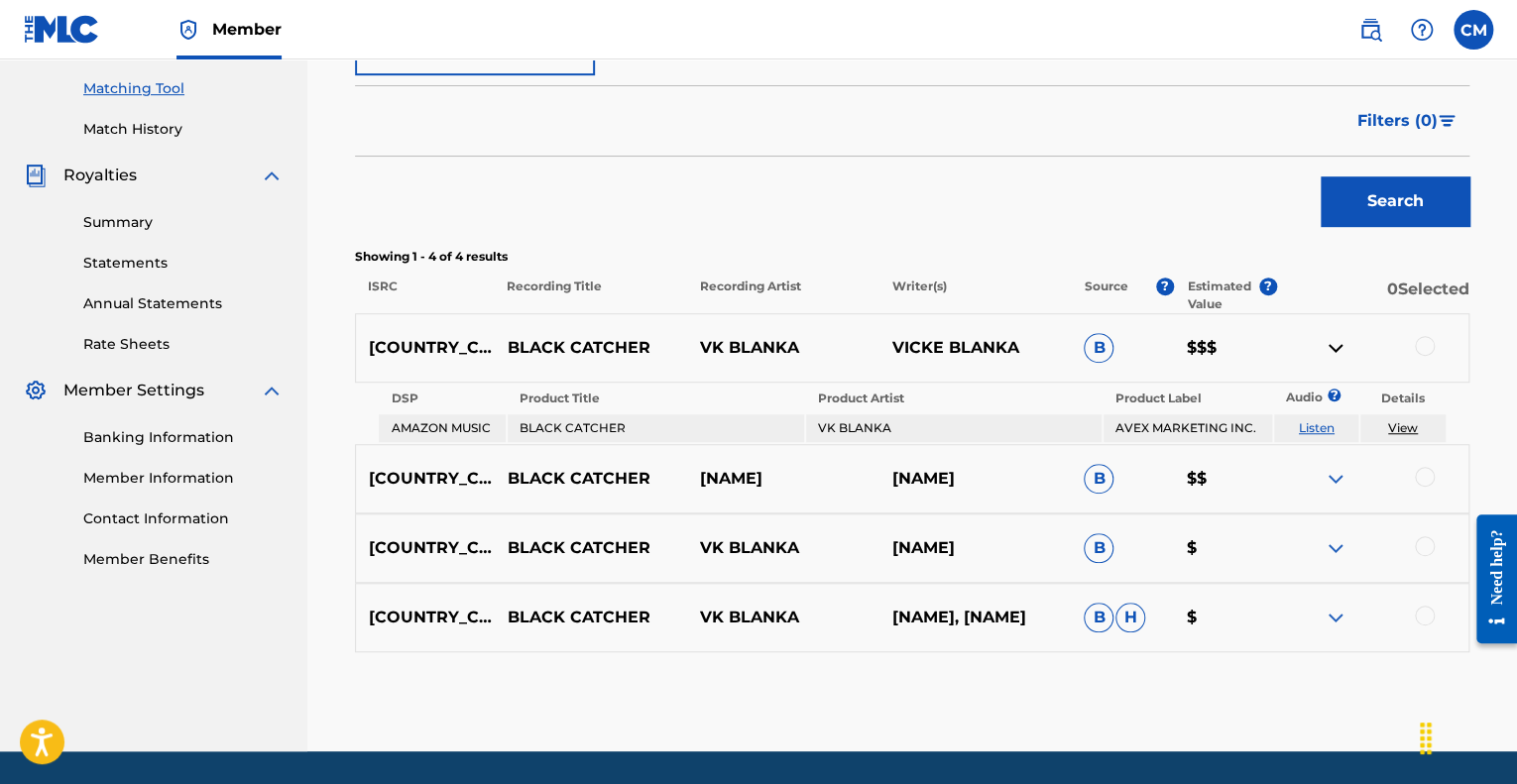 click at bounding box center (1336, 348) 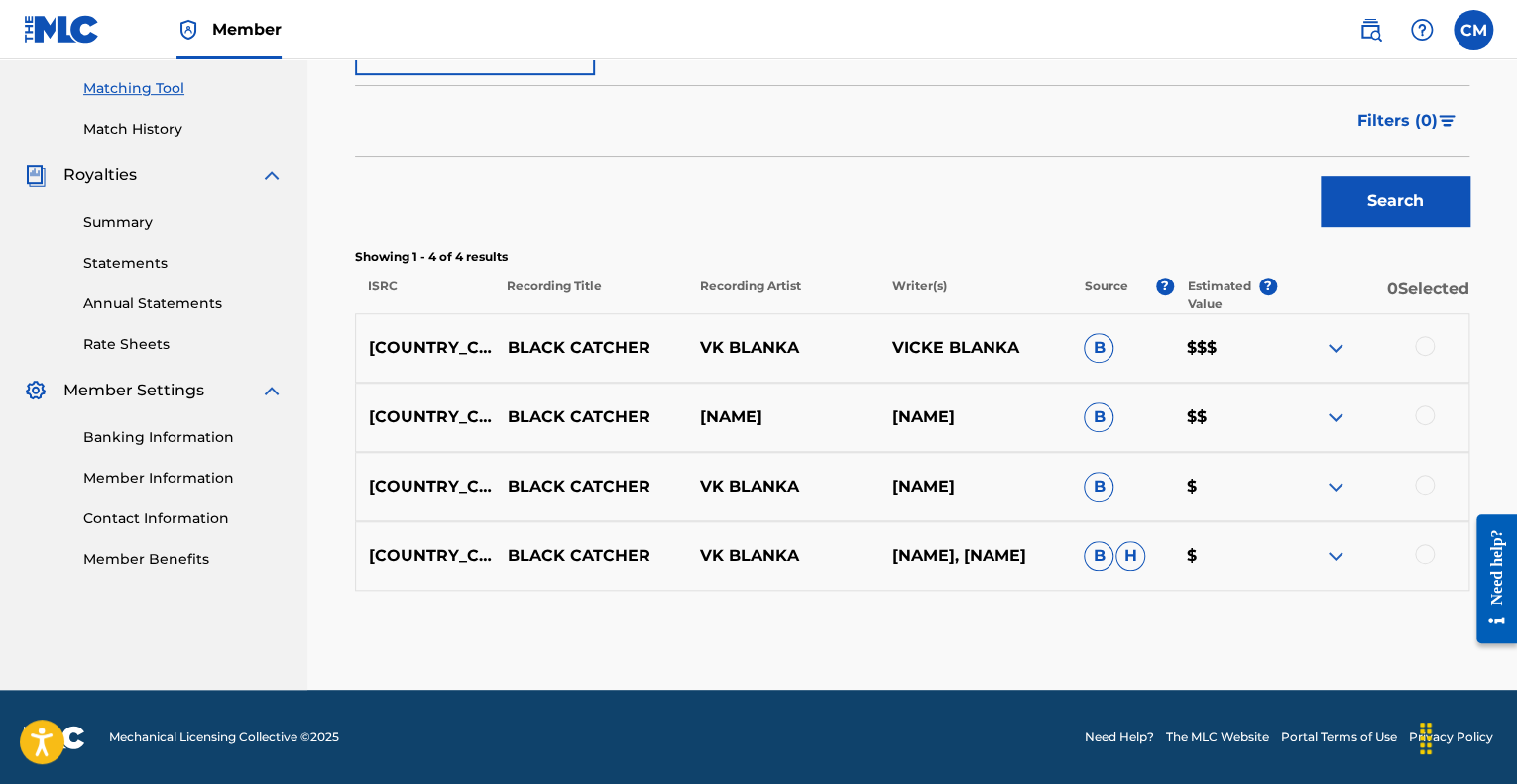 scroll, scrollTop: 202, scrollLeft: 0, axis: vertical 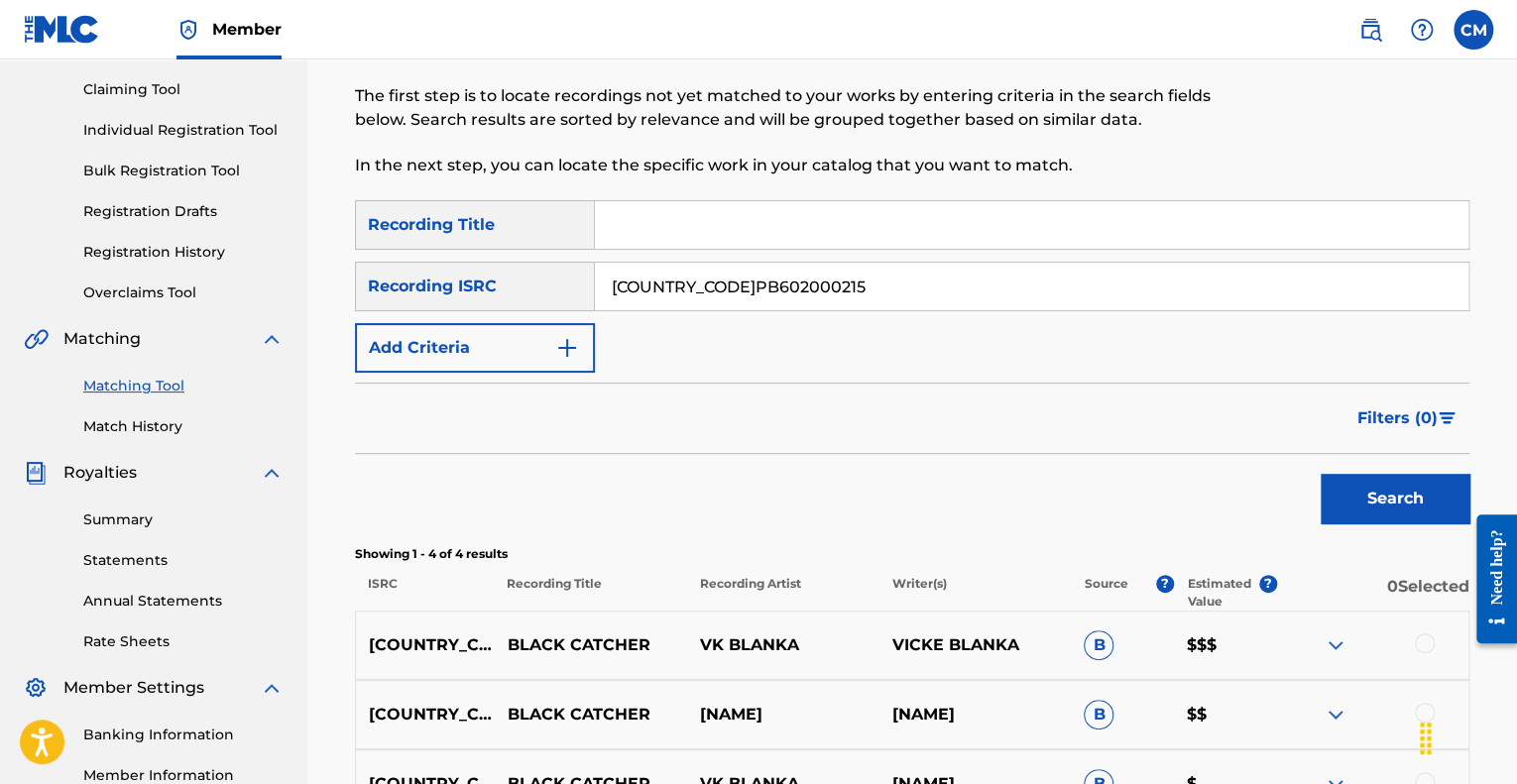 drag, startPoint x: 730, startPoint y: 280, endPoint x: 488, endPoint y: 262, distance: 242.6685 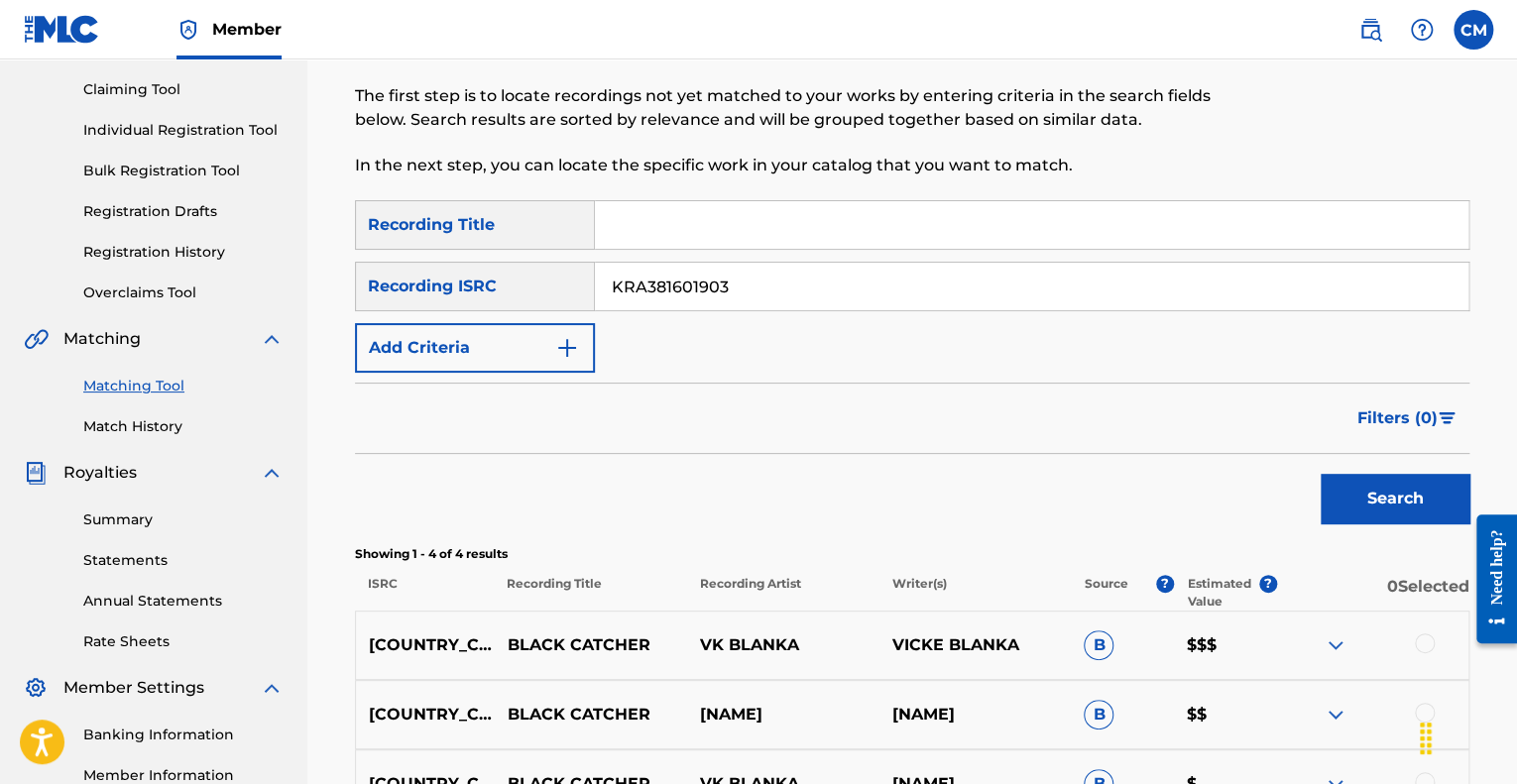 click on "Search" at bounding box center (1395, 499) 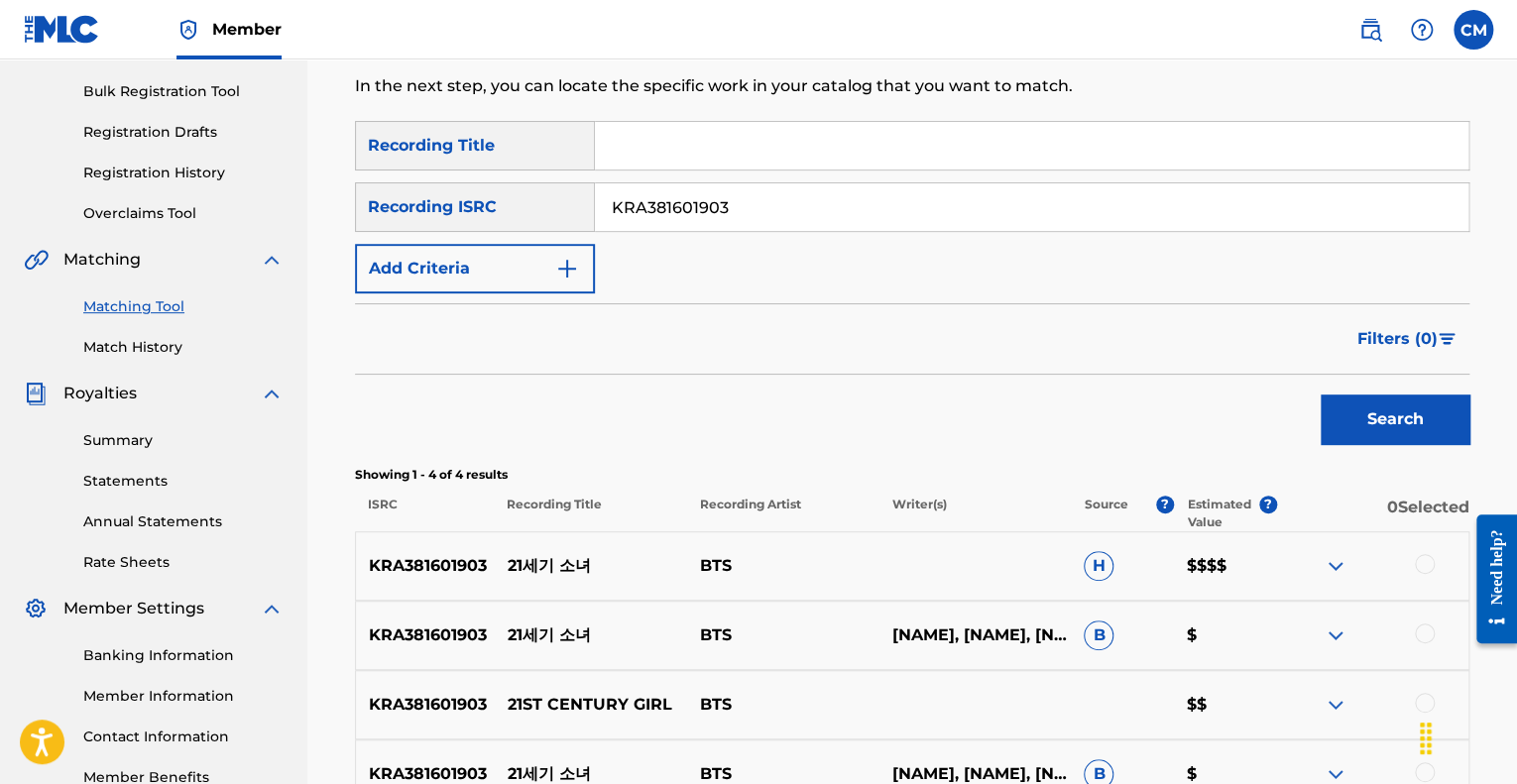 scroll, scrollTop: 500, scrollLeft: 0, axis: vertical 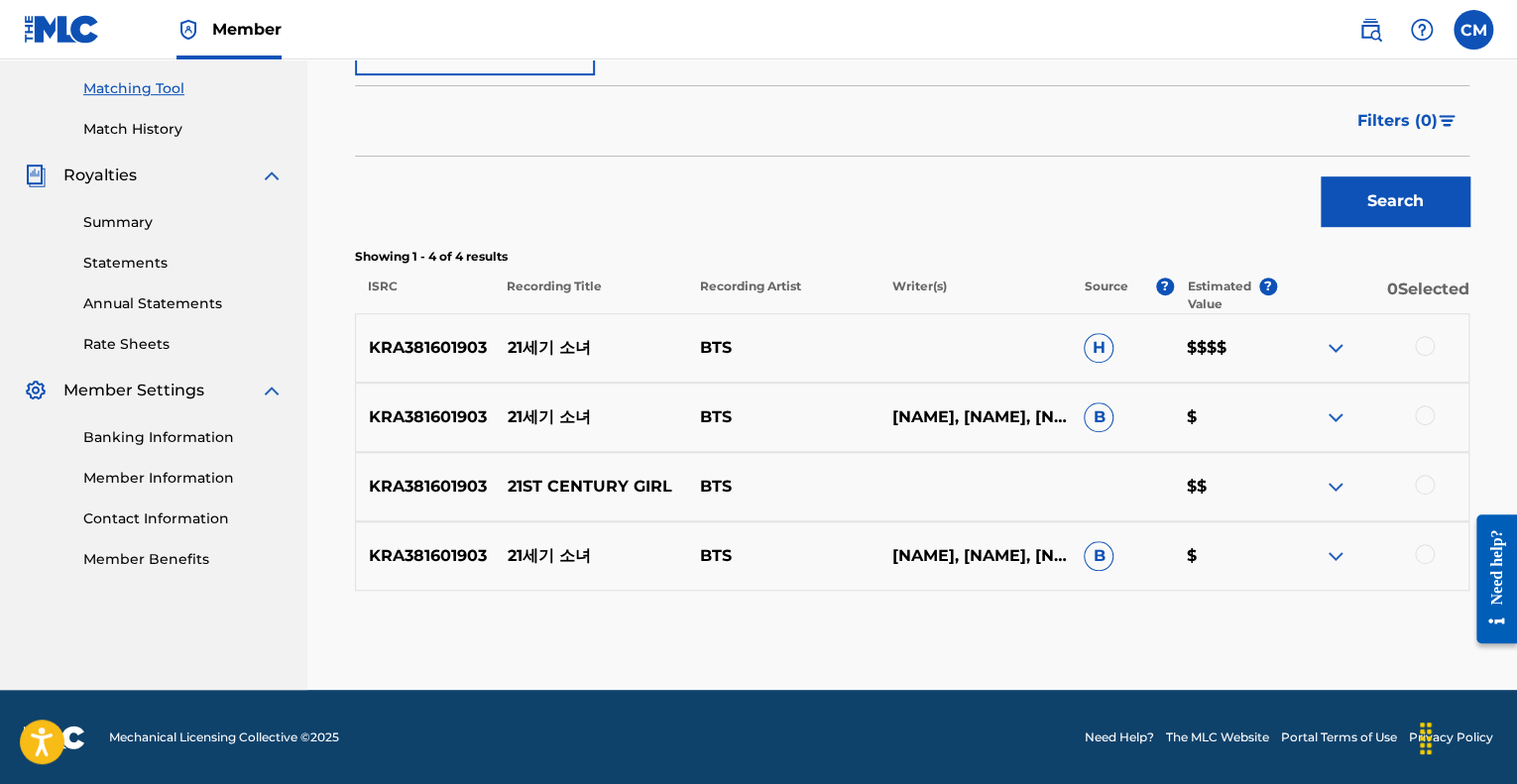 click at bounding box center (1372, 348) 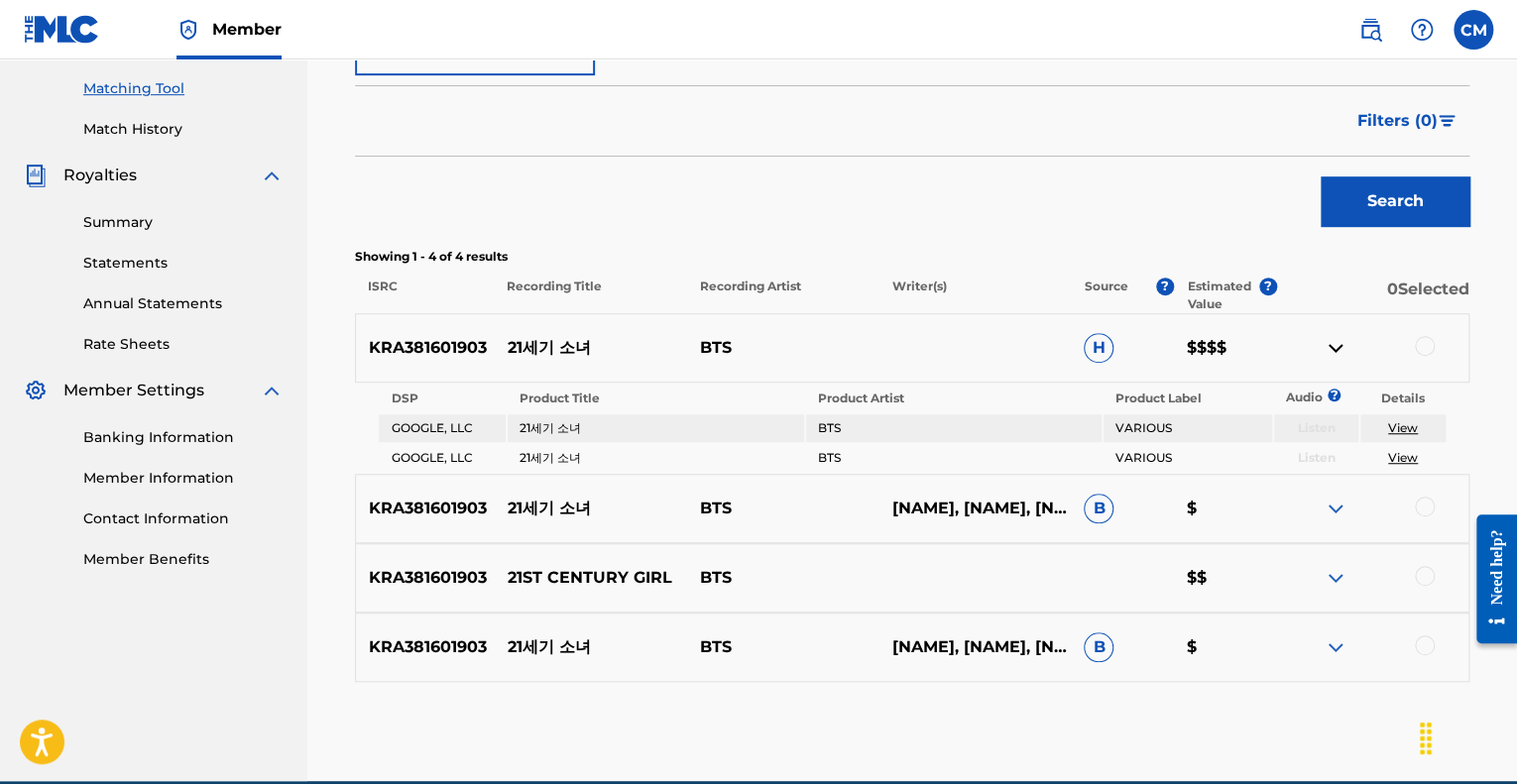 click at bounding box center [1336, 348] 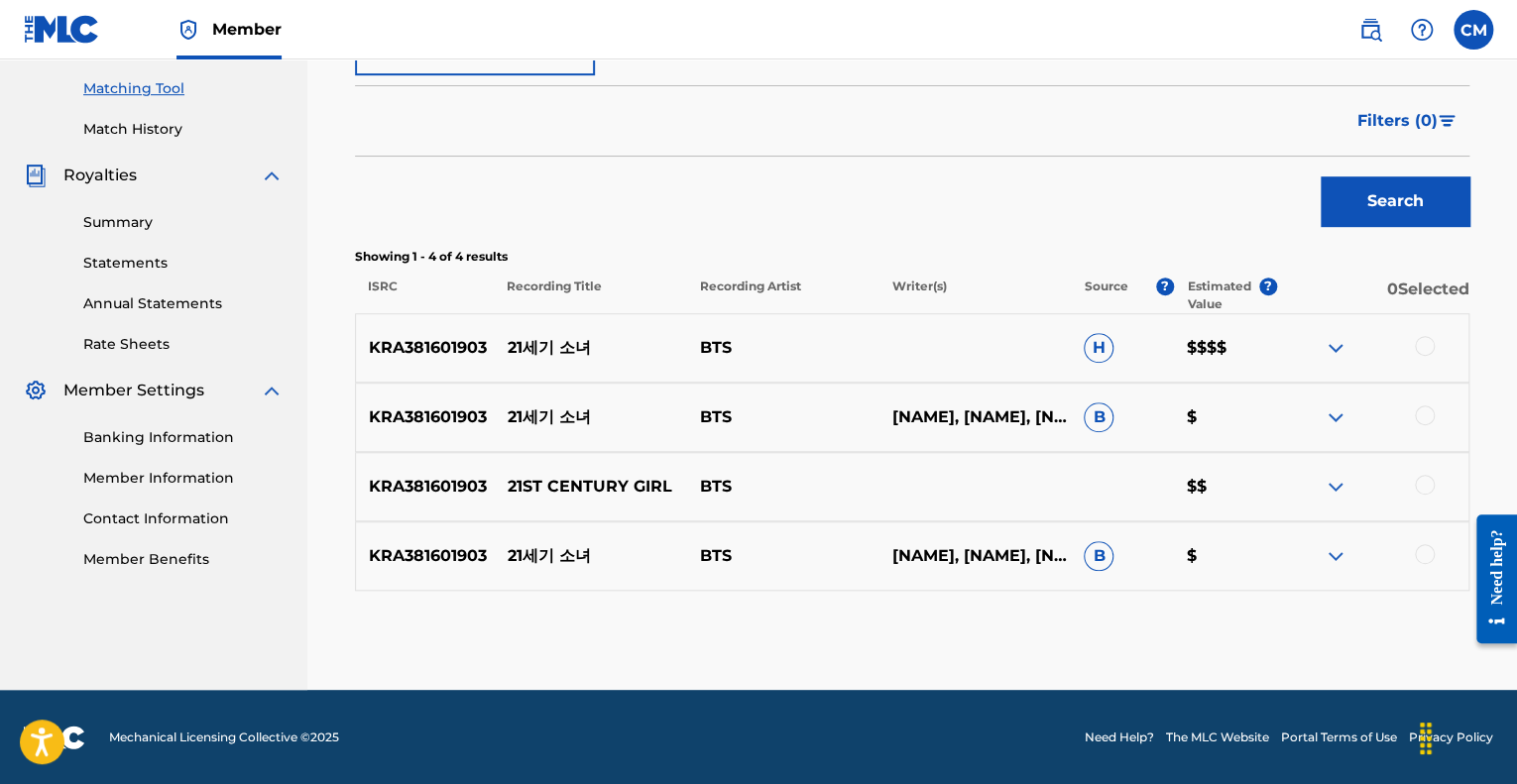 click on "Search" at bounding box center [912, 196] 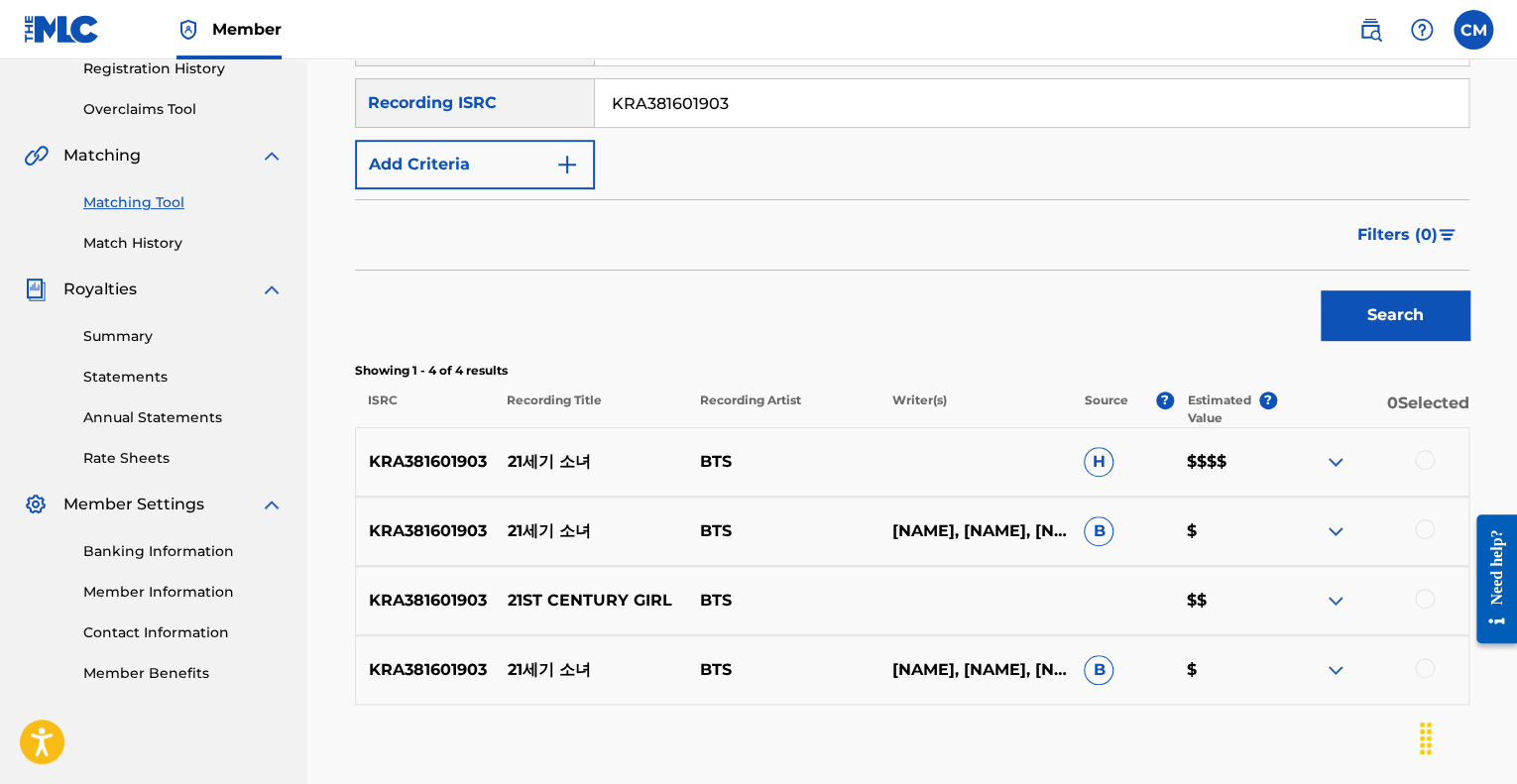 scroll, scrollTop: 301, scrollLeft: 0, axis: vertical 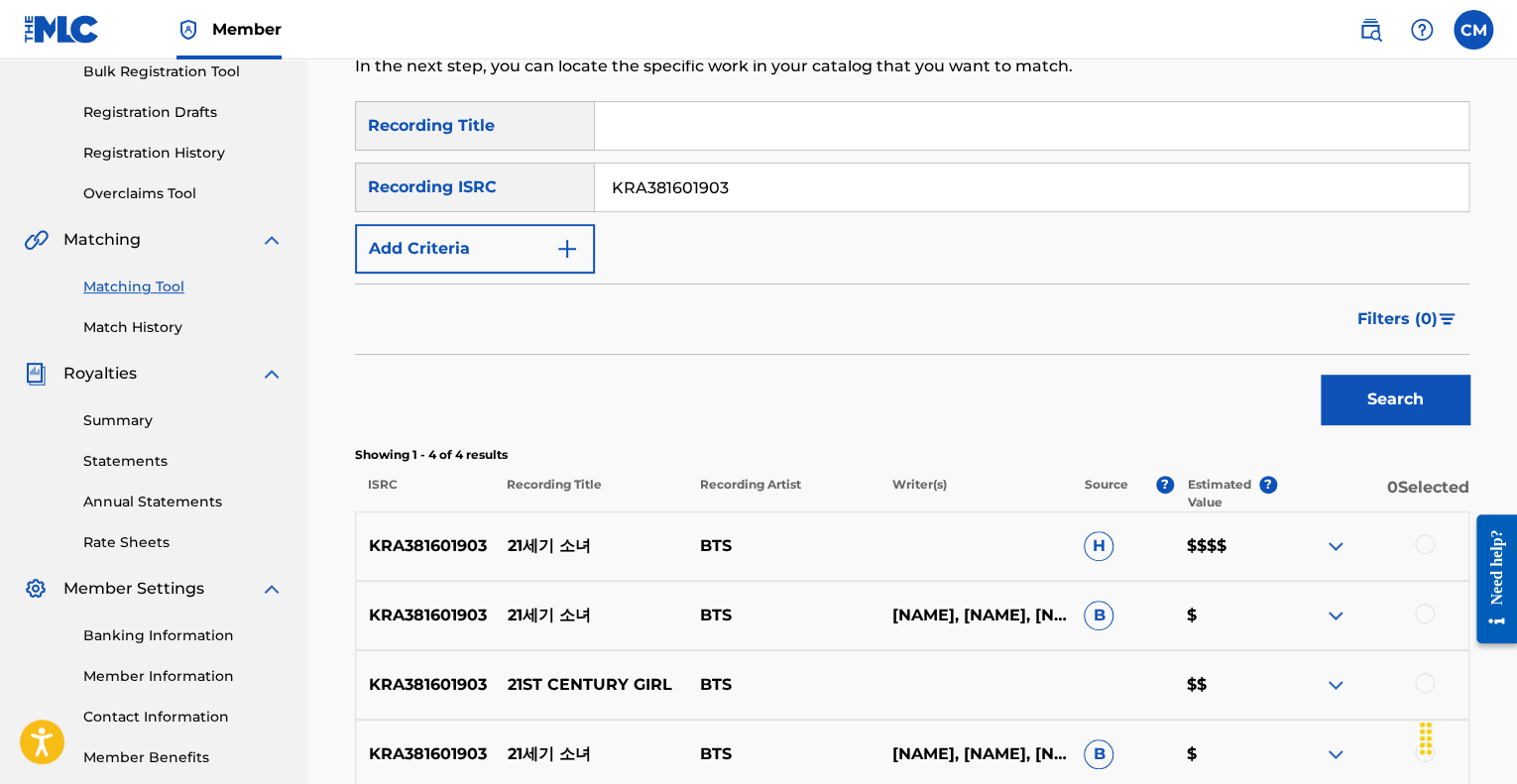 click on "KRA381601903" at bounding box center [1031, 187] 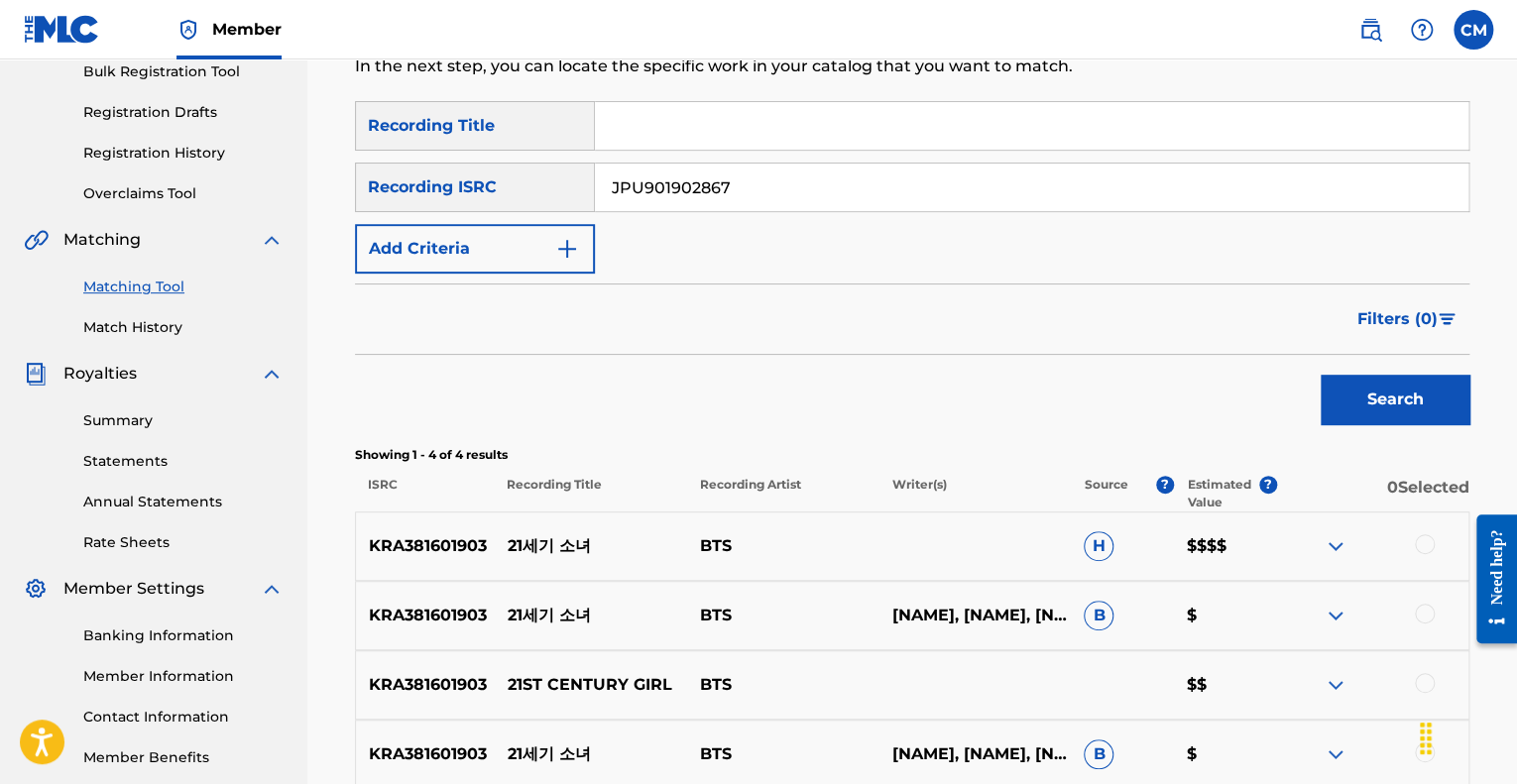 click on "Search" at bounding box center [1395, 399] 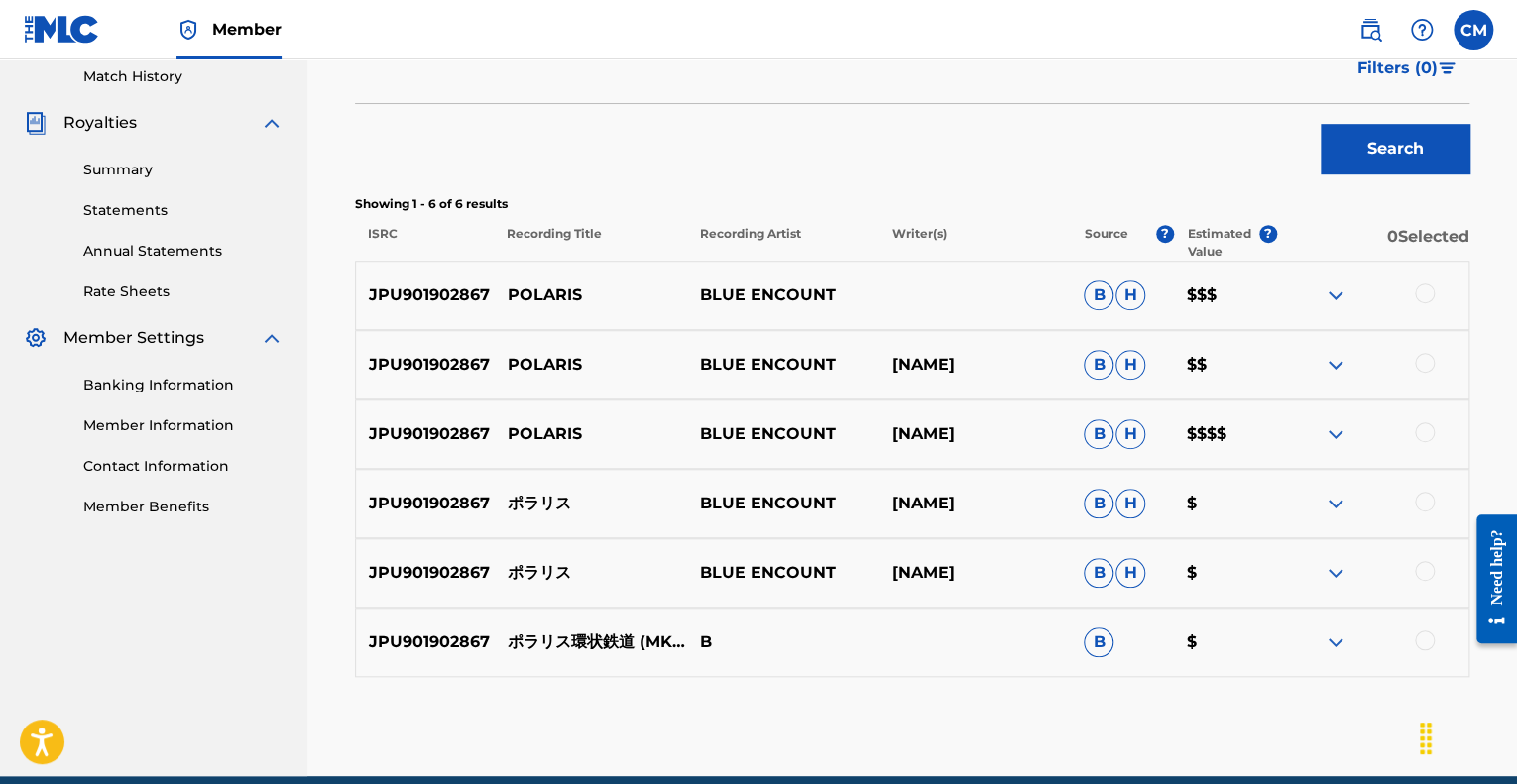 scroll, scrollTop: 638, scrollLeft: 0, axis: vertical 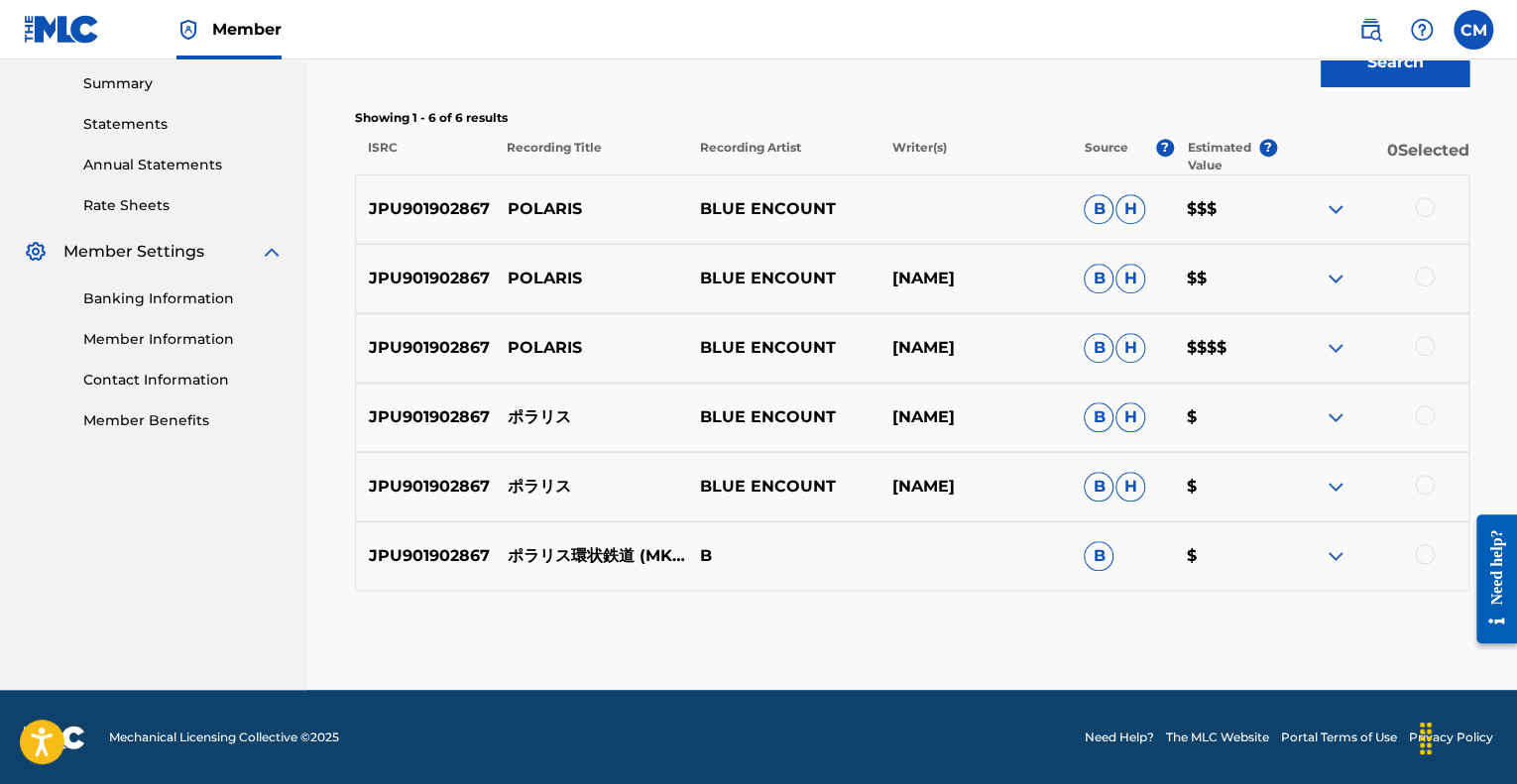 click at bounding box center (1336, 348) 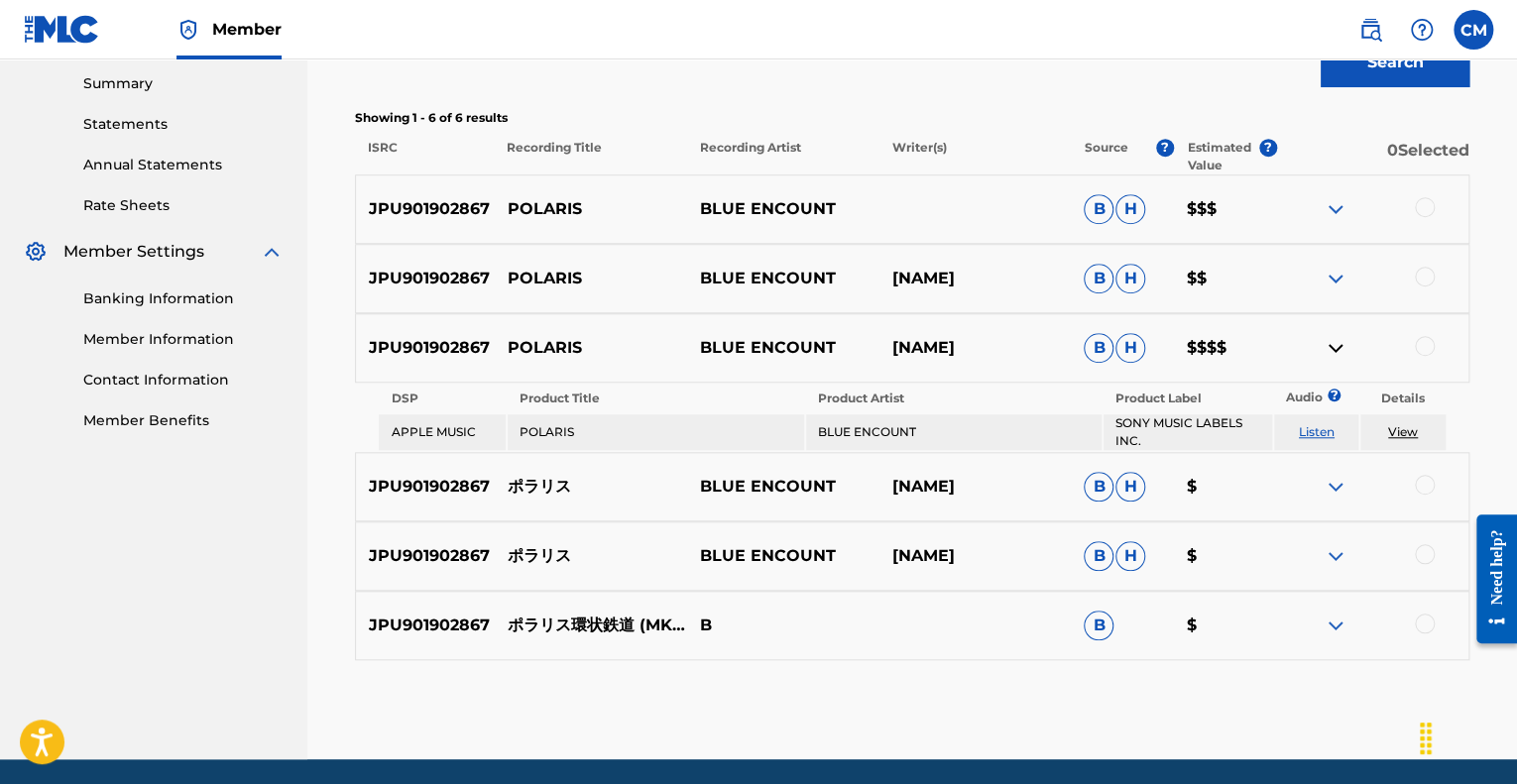 click at bounding box center [1336, 348] 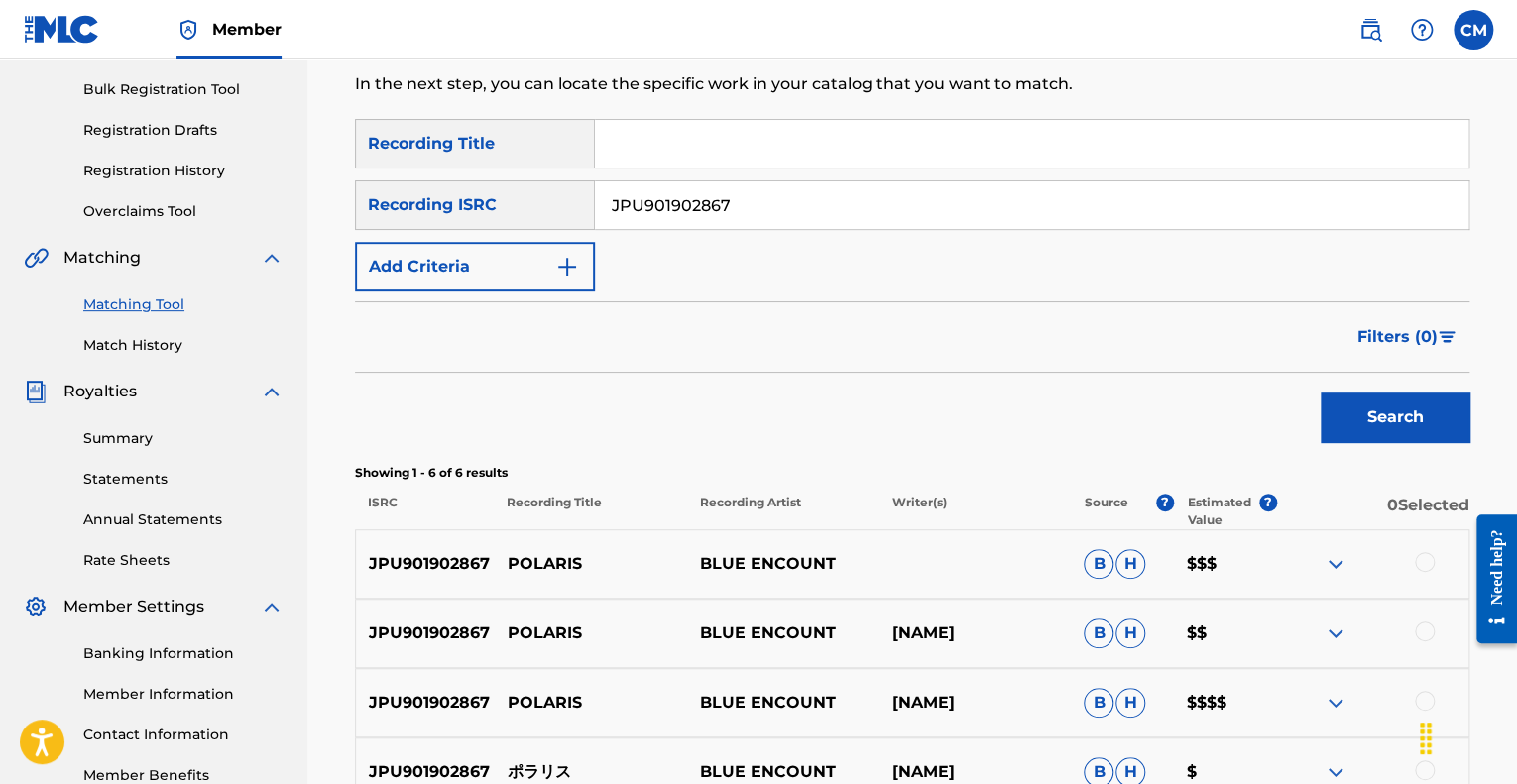 scroll, scrollTop: 44, scrollLeft: 0, axis: vertical 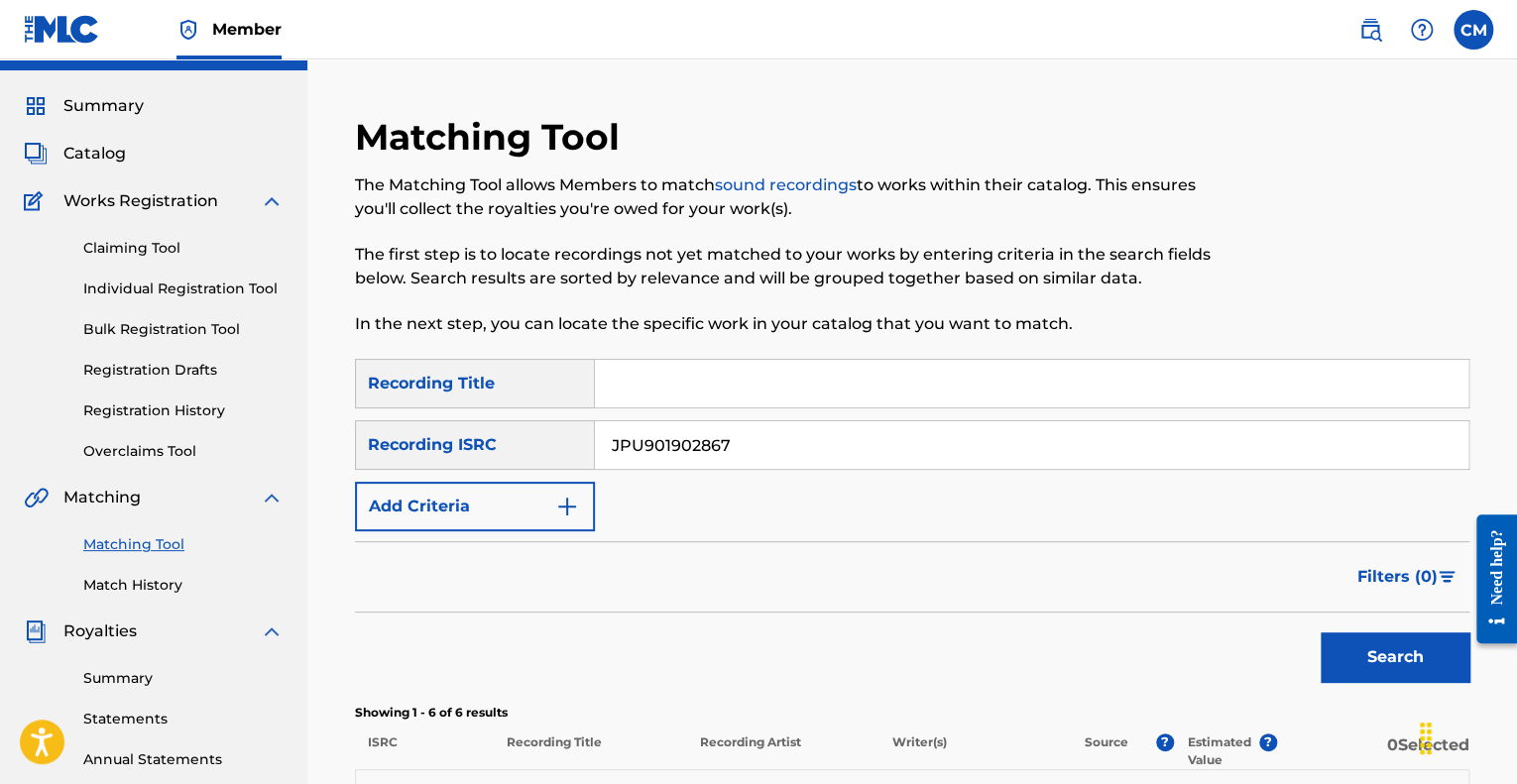 drag, startPoint x: 781, startPoint y: 456, endPoint x: 508, endPoint y: 349, distance: 293.22005 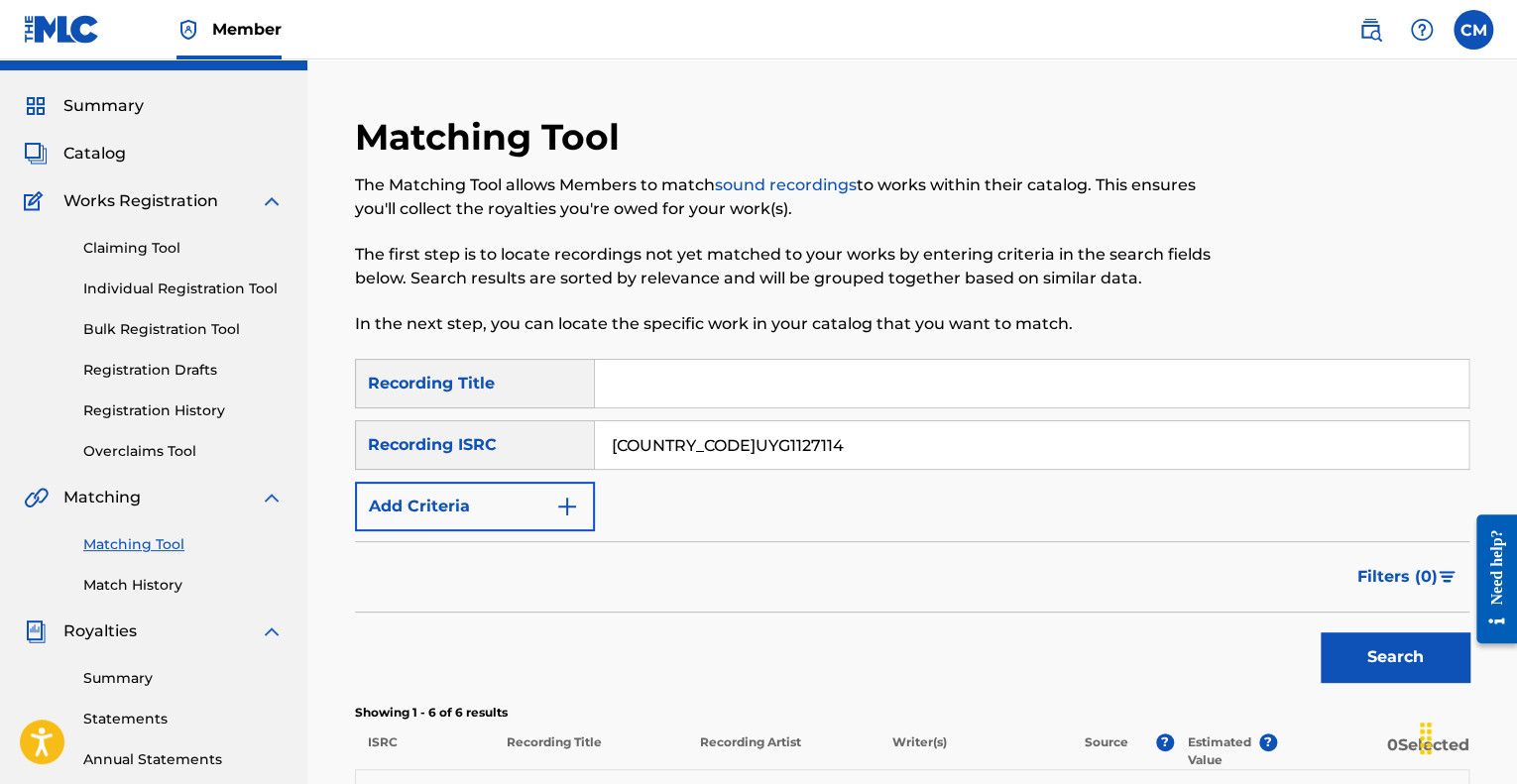 click on "Search" at bounding box center [1395, 657] 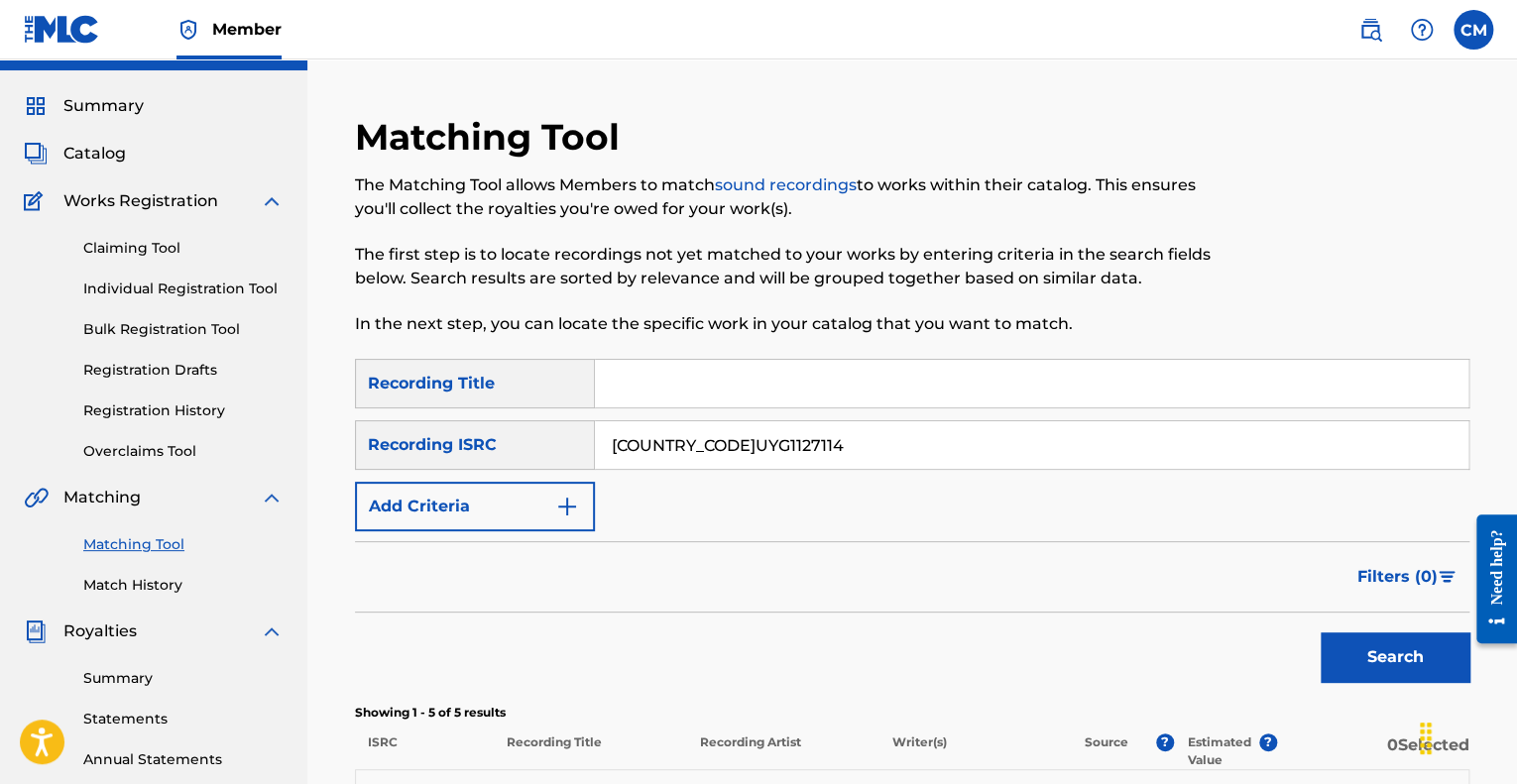 click on "Search" at bounding box center (1395, 657) 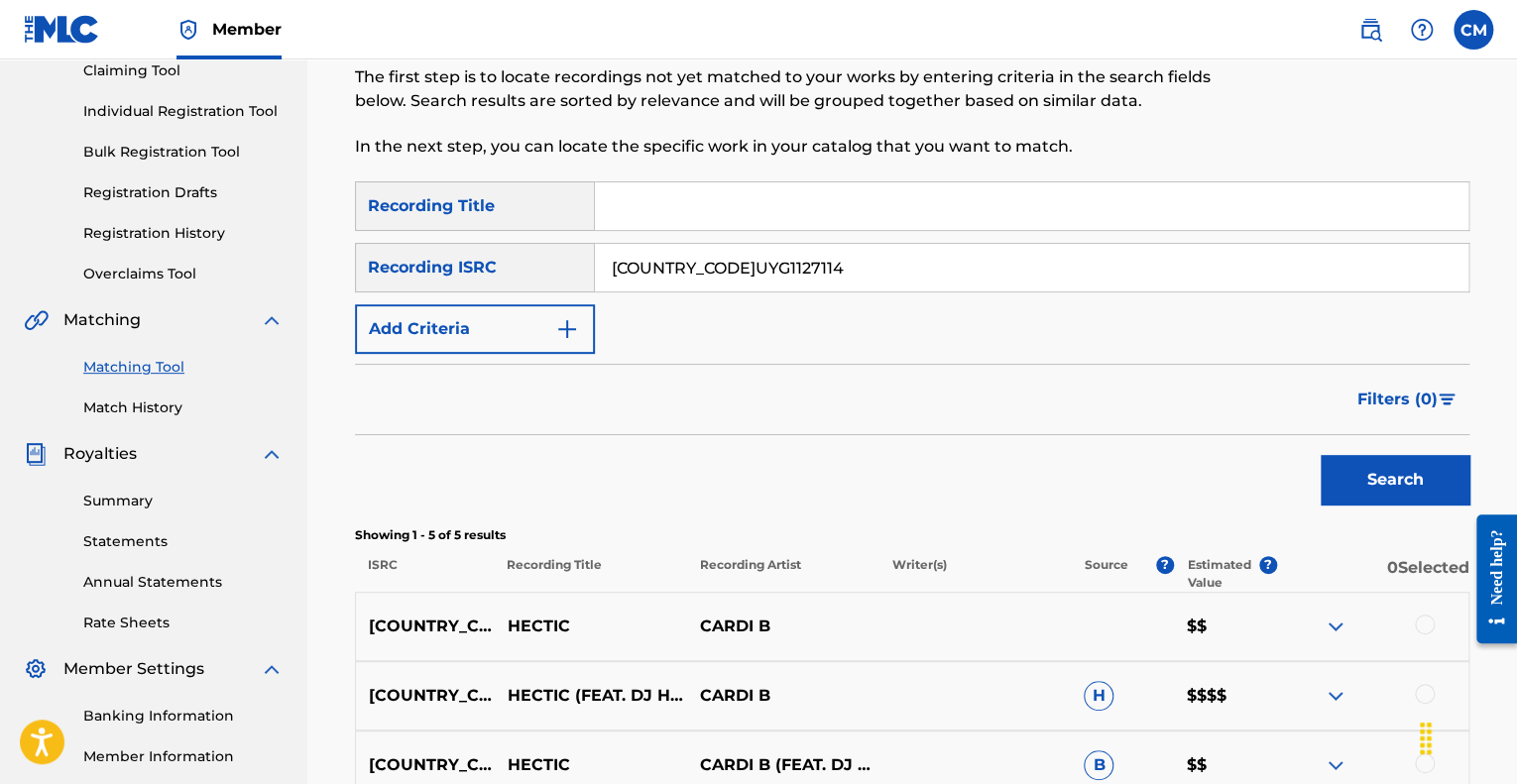 scroll, scrollTop: 440, scrollLeft: 0, axis: vertical 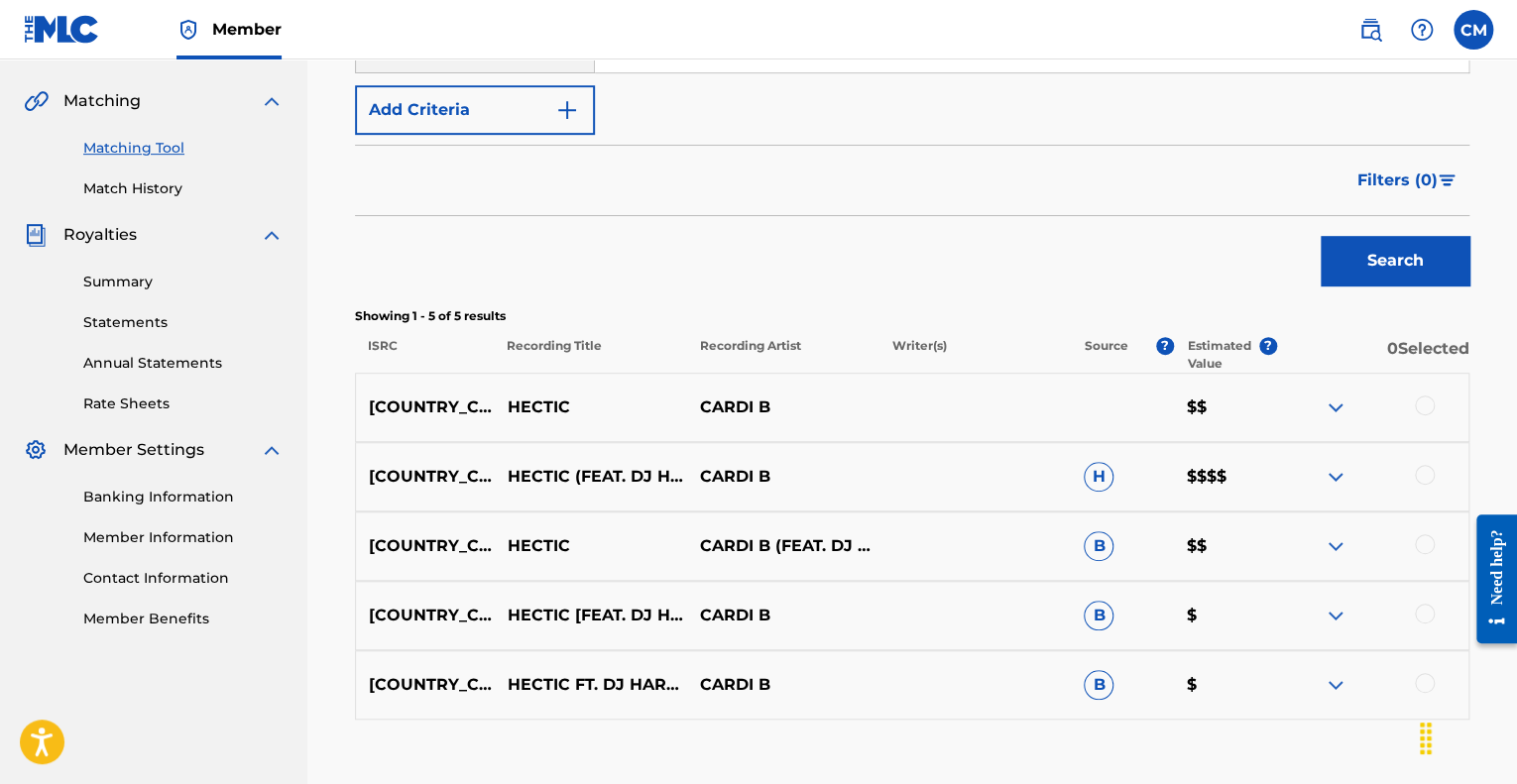 click on "Search" at bounding box center [912, 256] 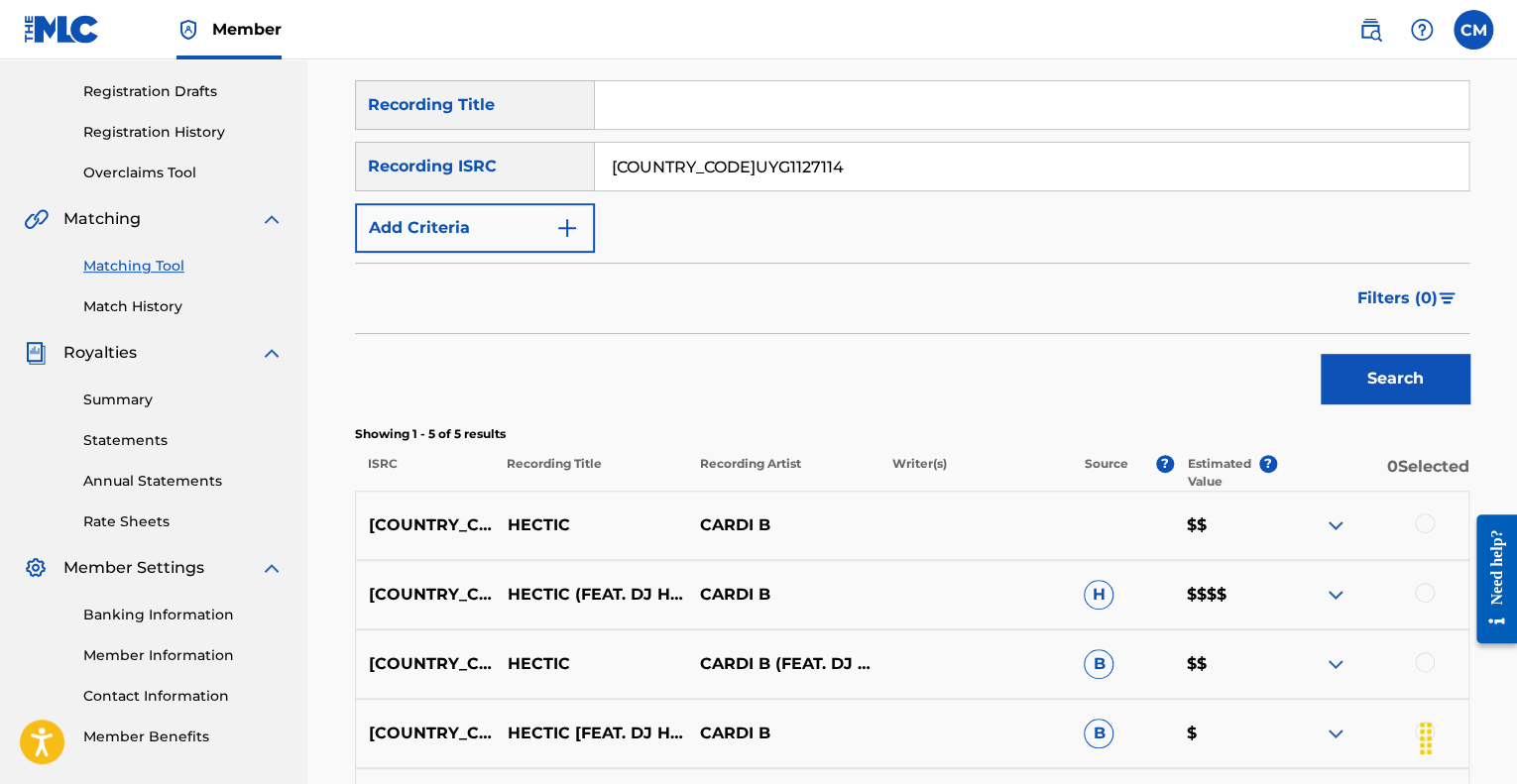 scroll, scrollTop: 143, scrollLeft: 0, axis: vertical 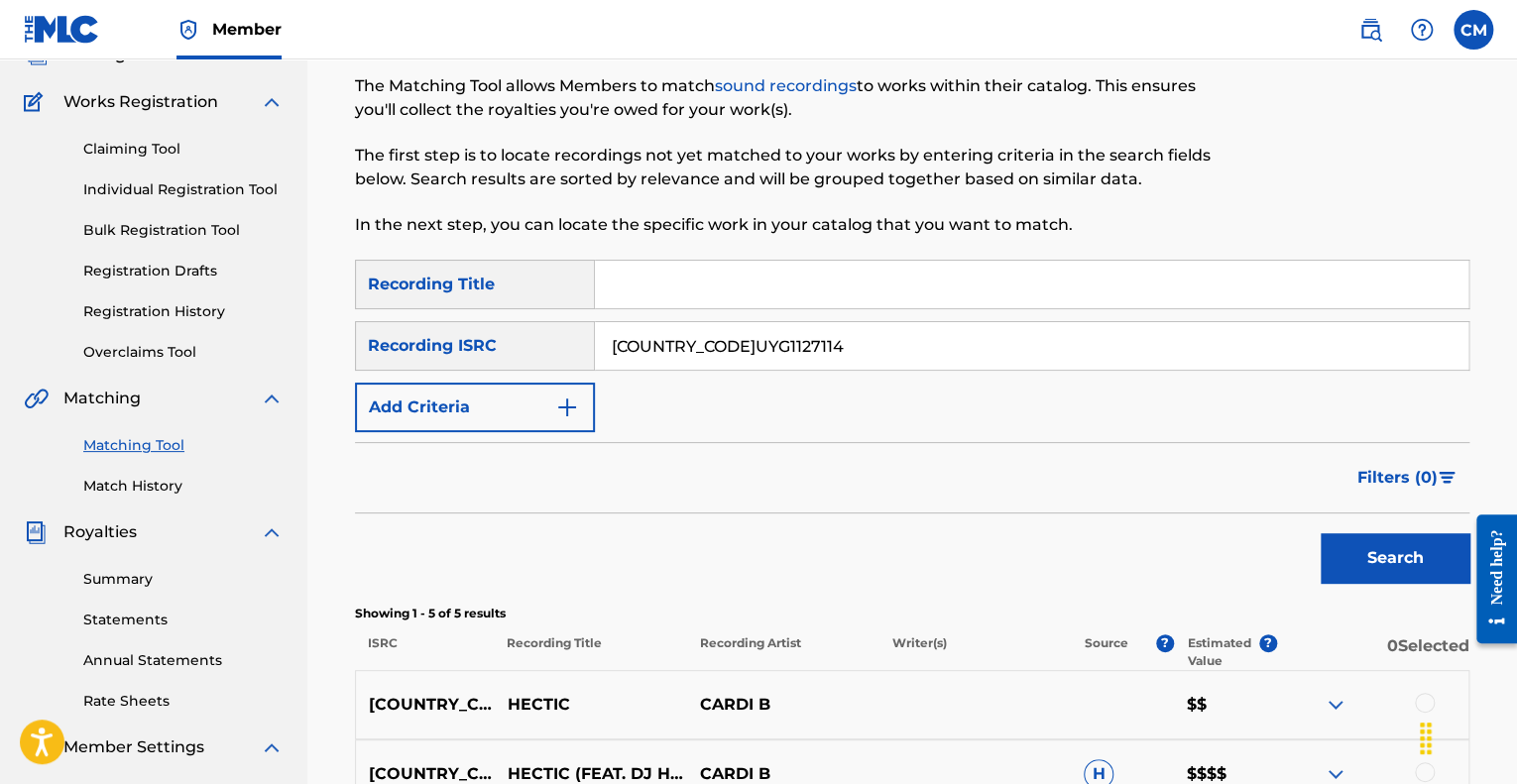 click on "[COUNTRY_CODE]UYG1127114" at bounding box center (1031, 346) 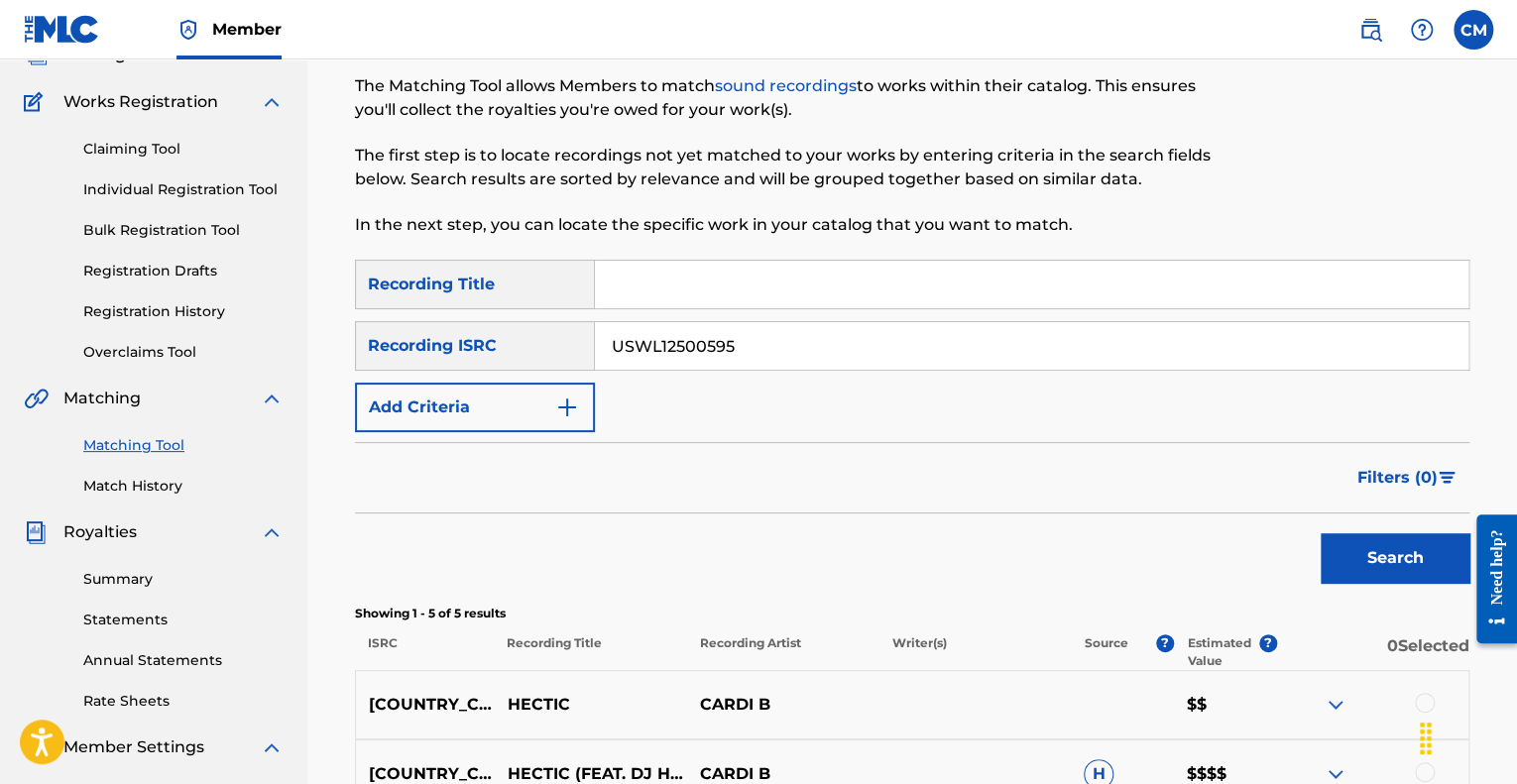 click on "Search" at bounding box center [1395, 558] 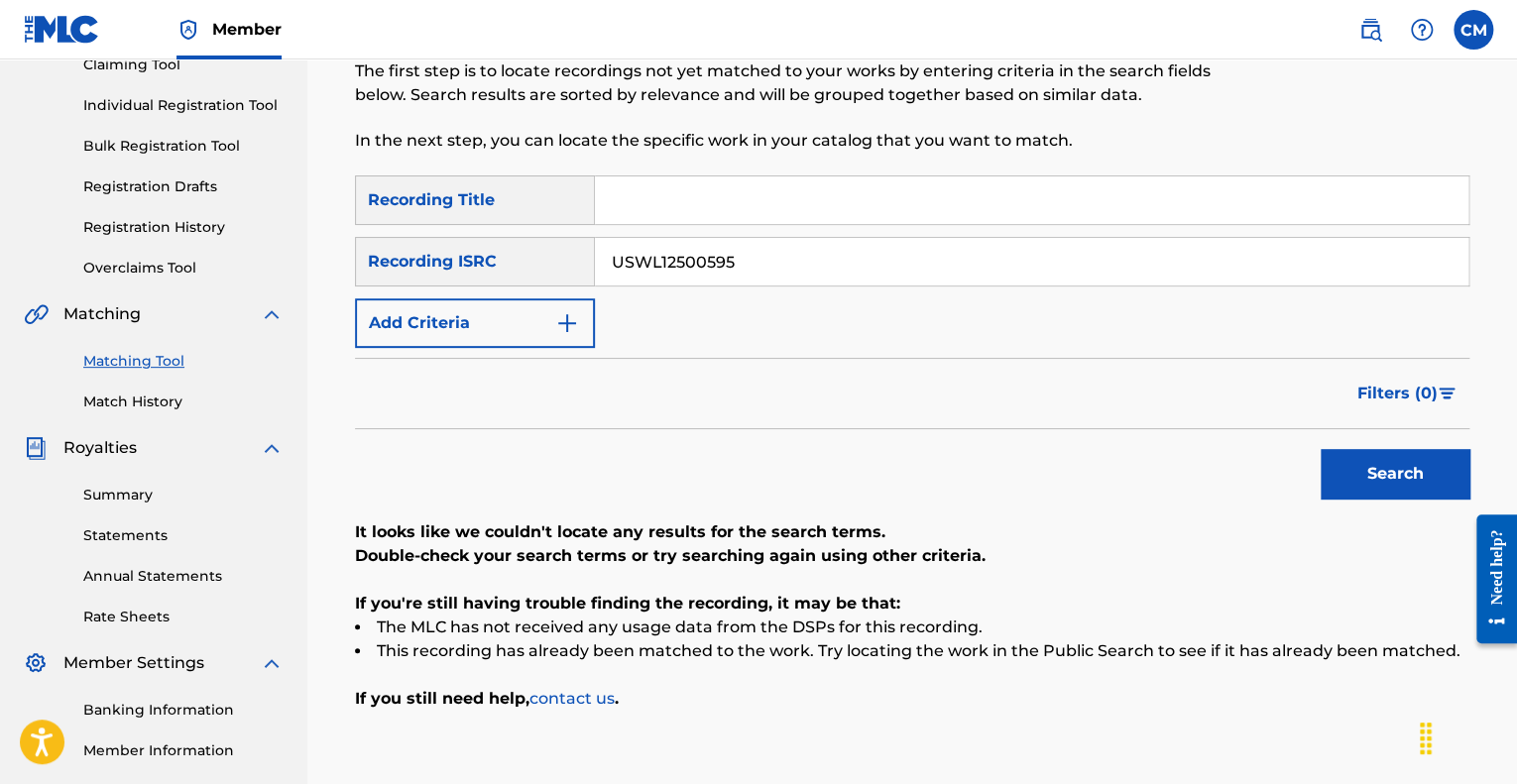 scroll, scrollTop: 107, scrollLeft: 0, axis: vertical 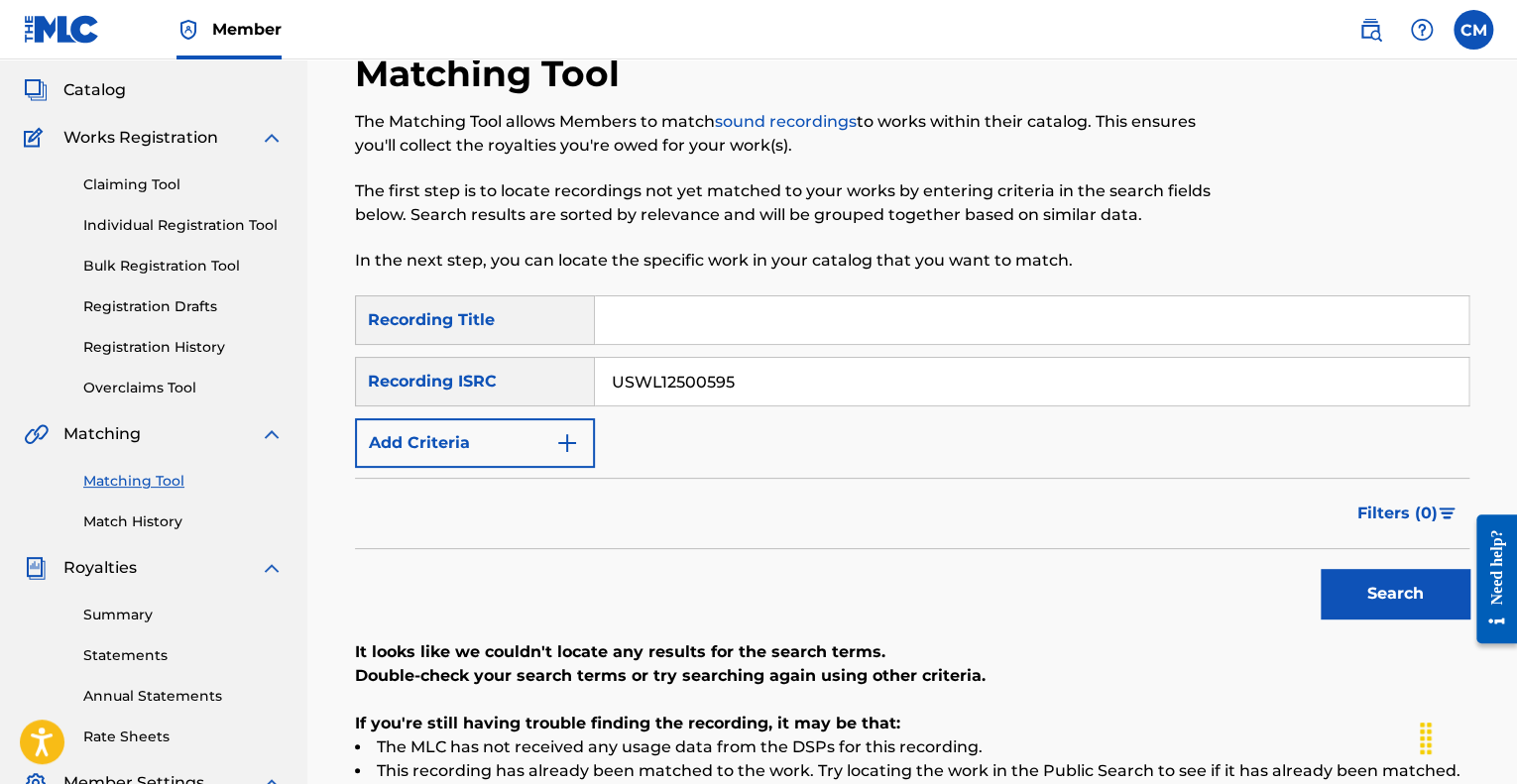 click on "USWL12500595" at bounding box center [1031, 382] 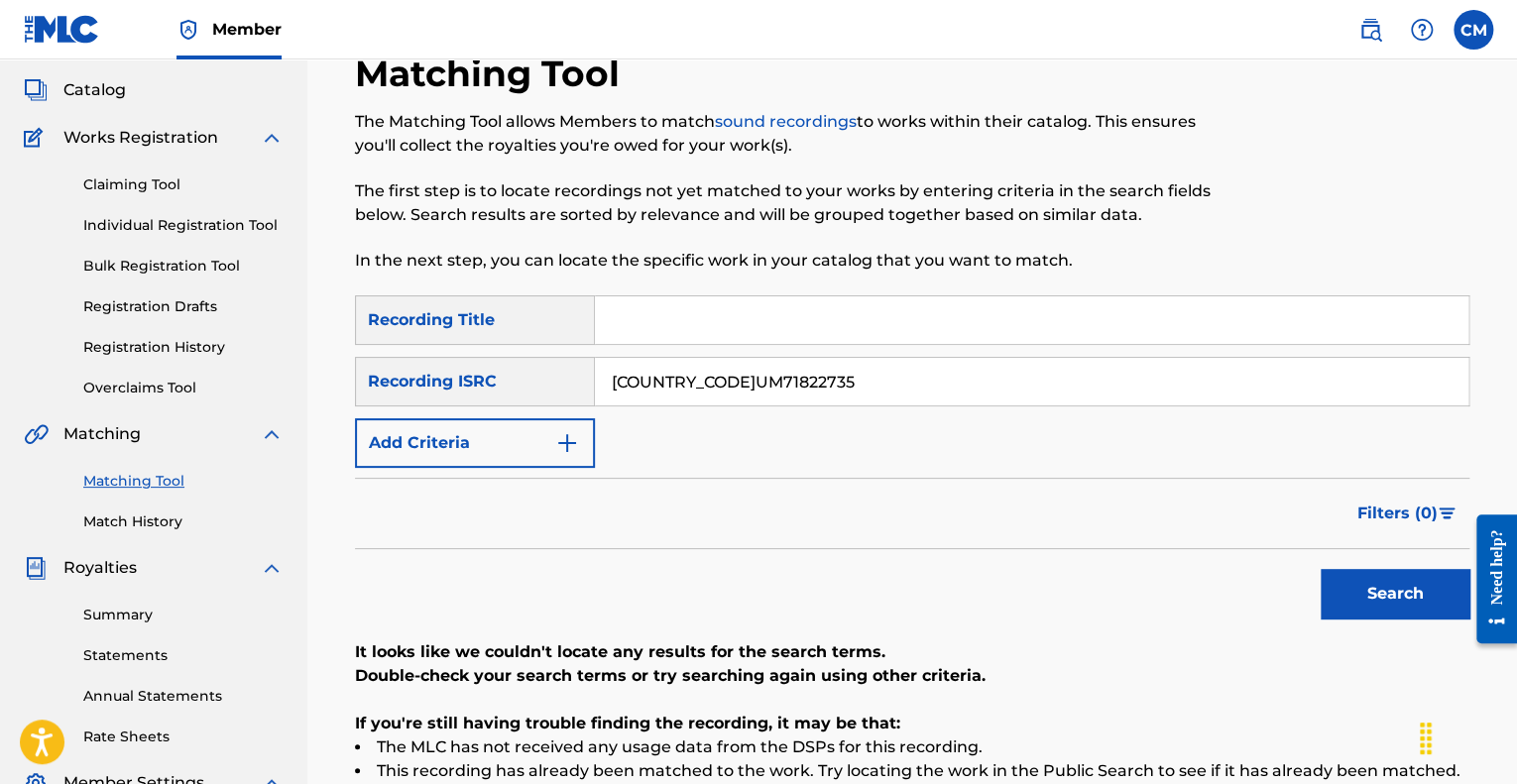 type on "[COUNTRY_CODE]UM71822735" 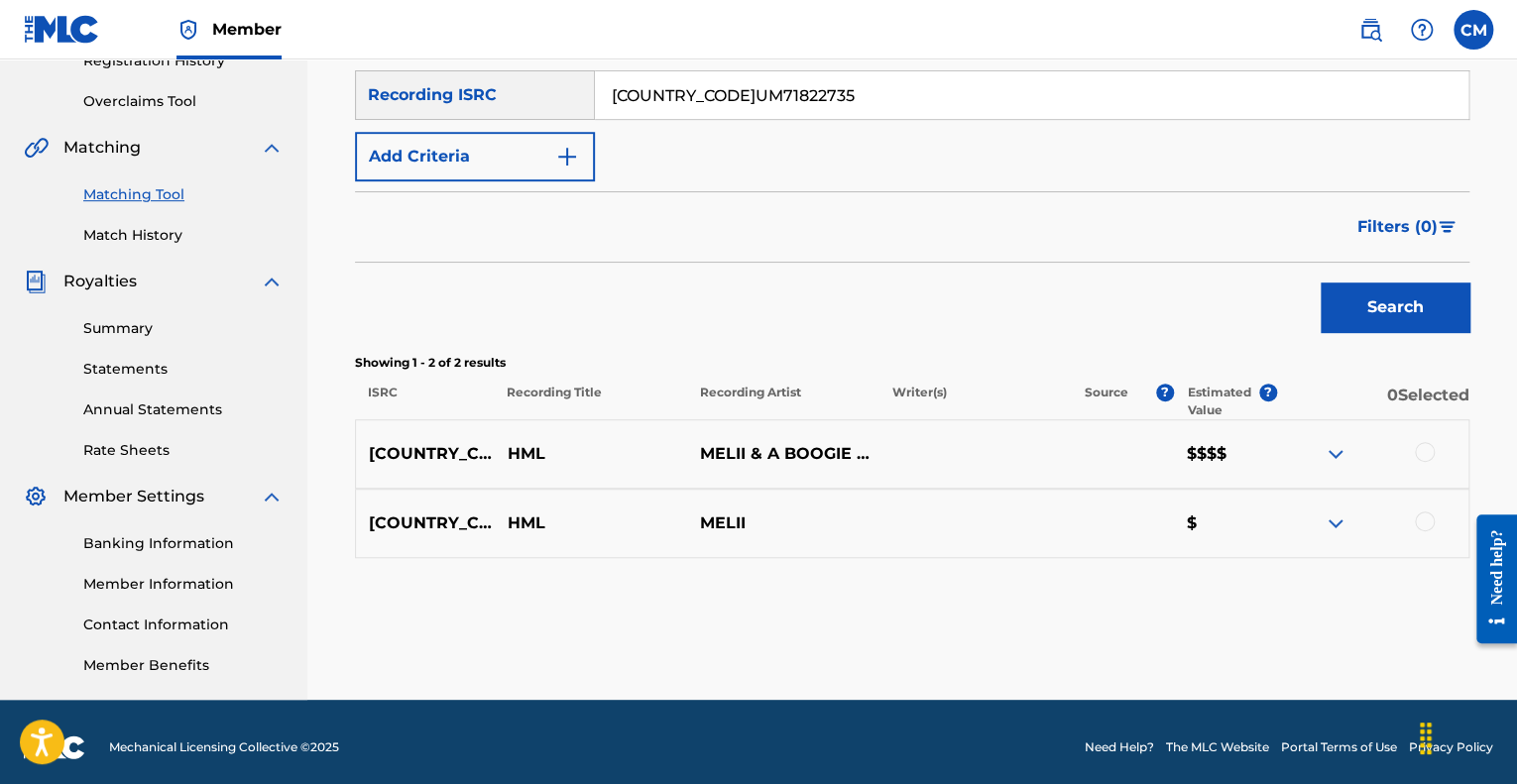 scroll, scrollTop: 404, scrollLeft: 0, axis: vertical 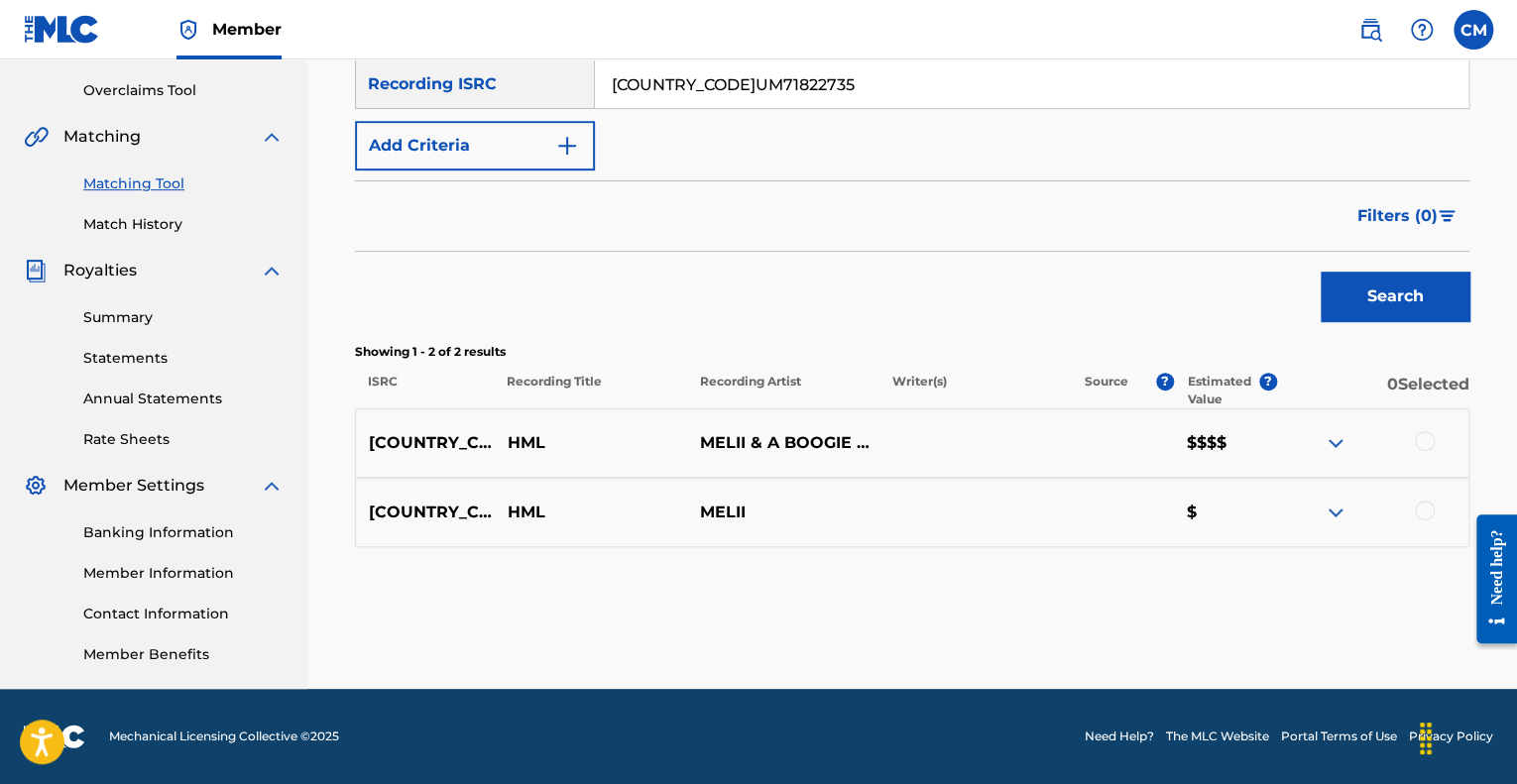 click at bounding box center [1336, 443] 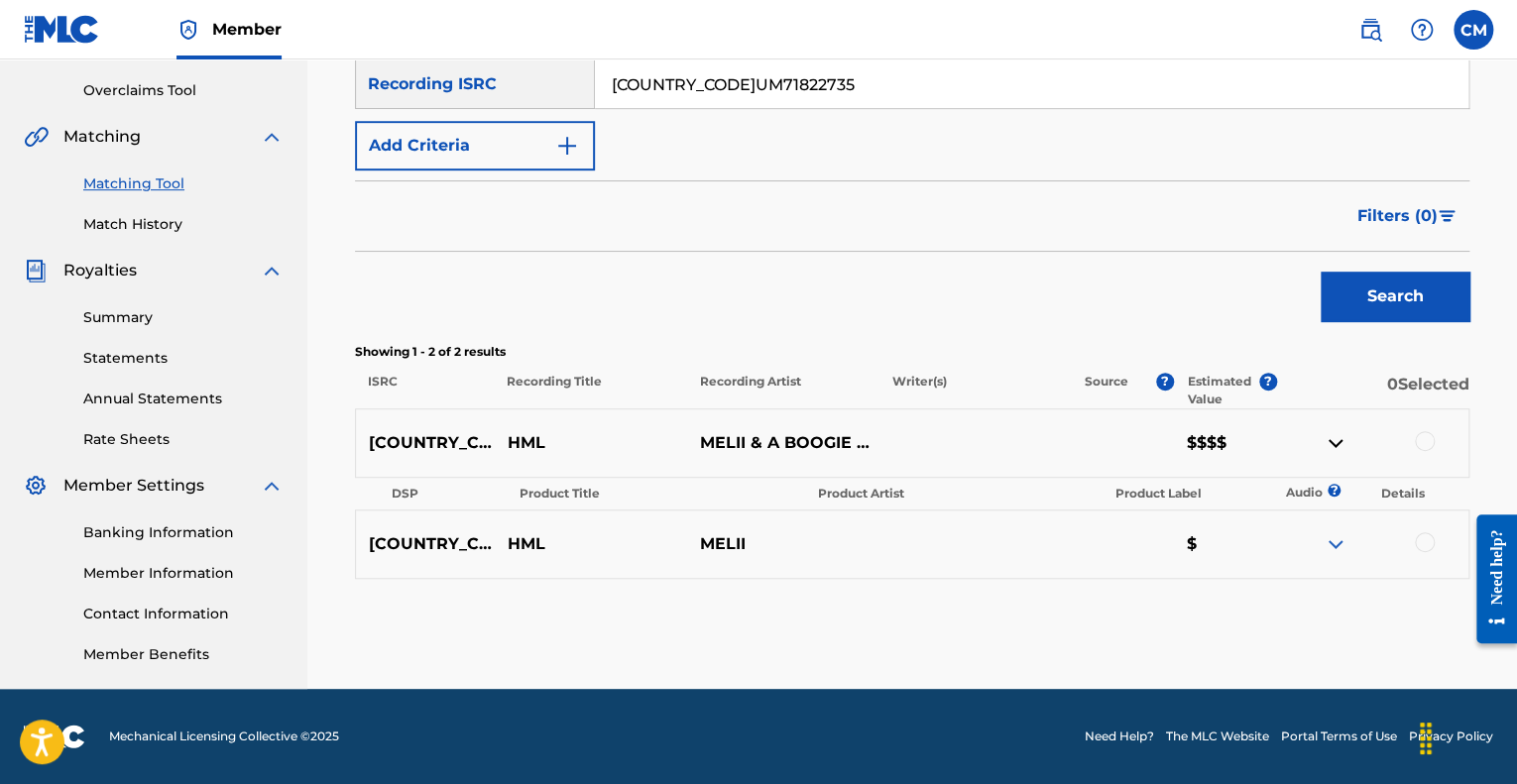 click at bounding box center [1336, 443] 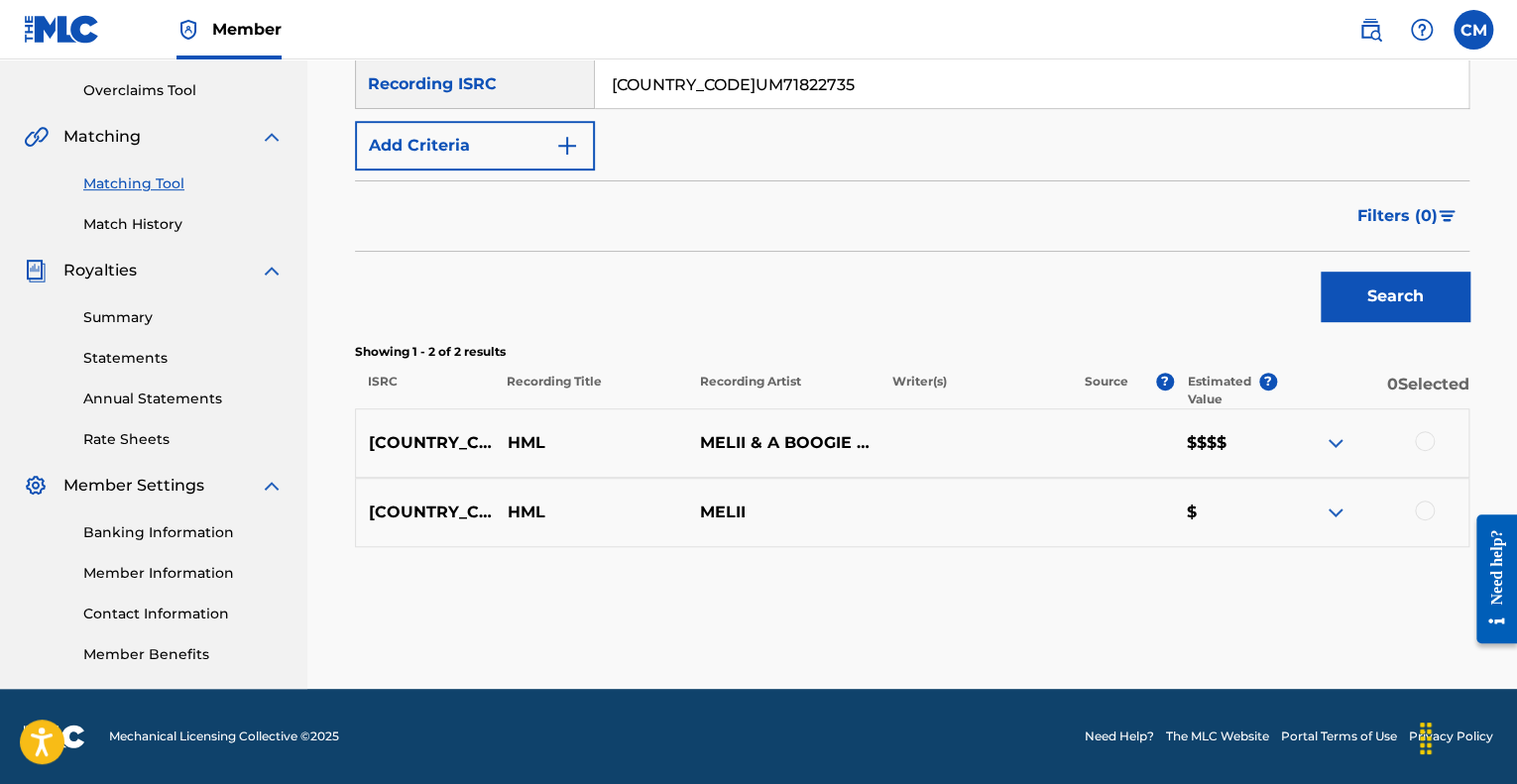 click on "Search" at bounding box center [912, 291] 